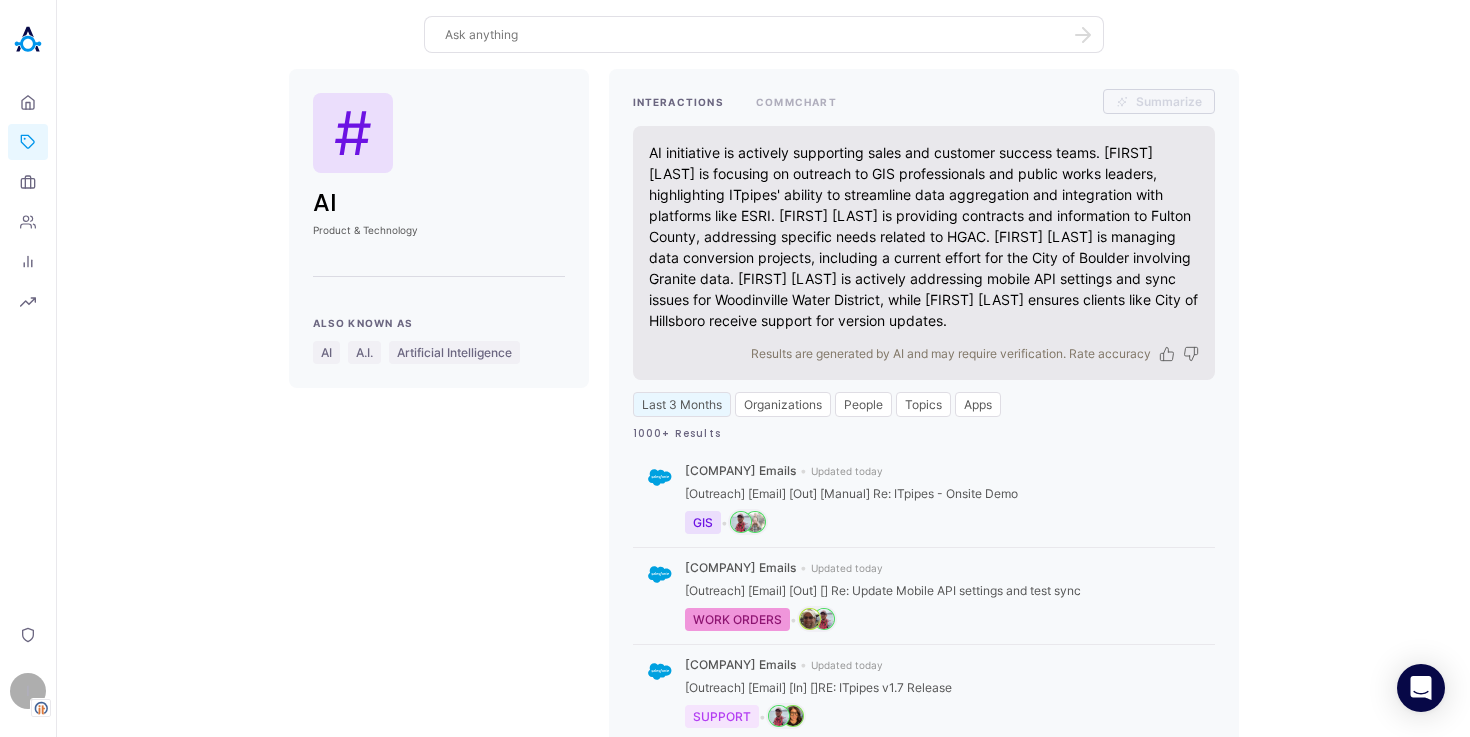 scroll, scrollTop: 0, scrollLeft: 0, axis: both 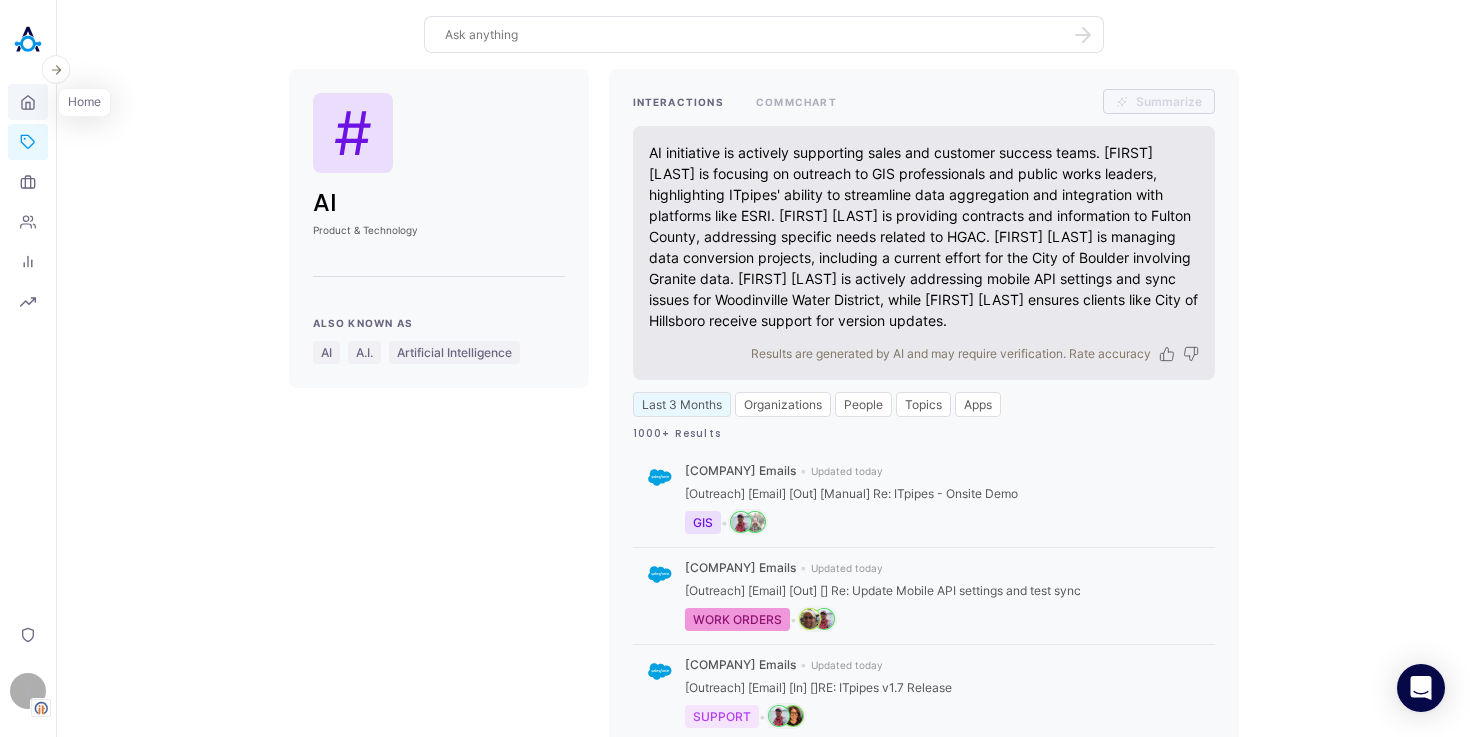 click on "Home" at bounding box center (28, 102) 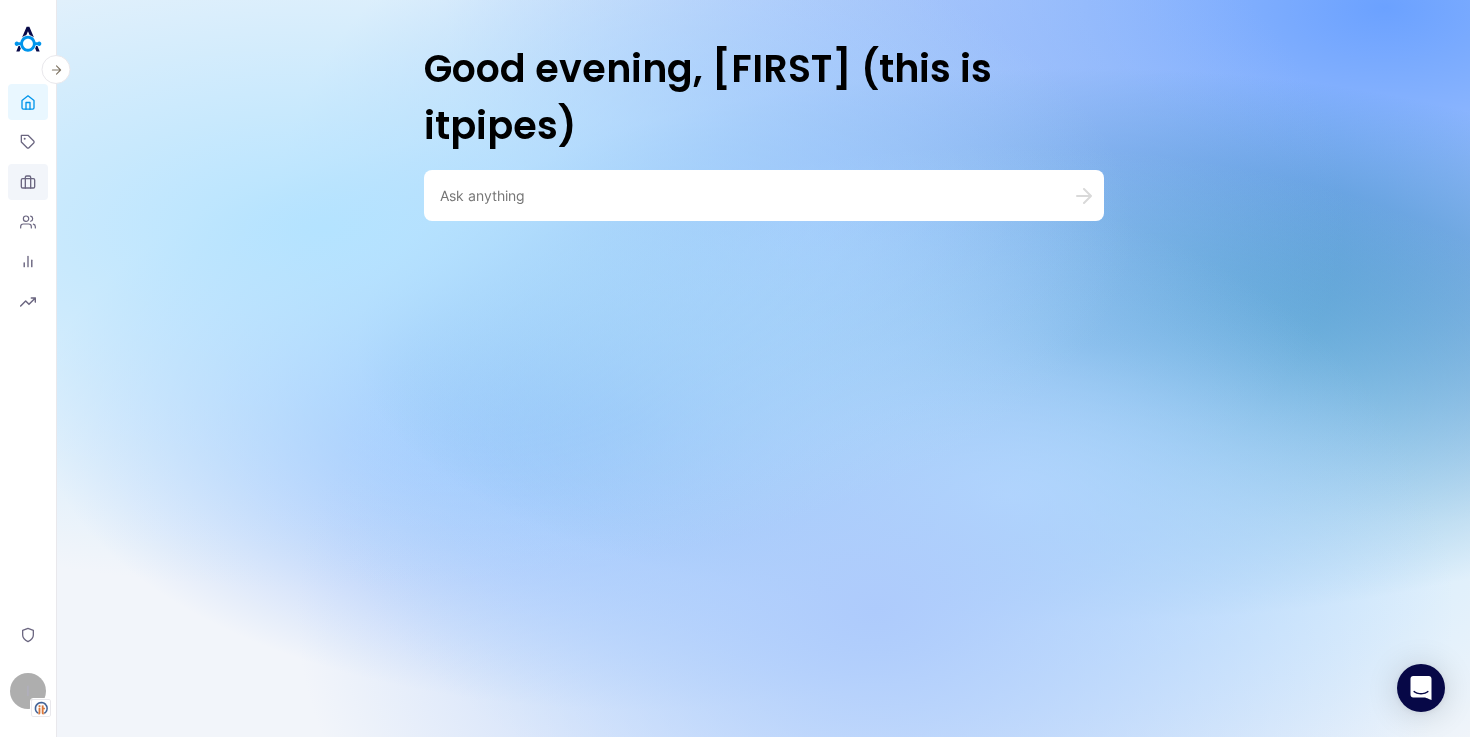 click on "Organizations" at bounding box center [28, 182] 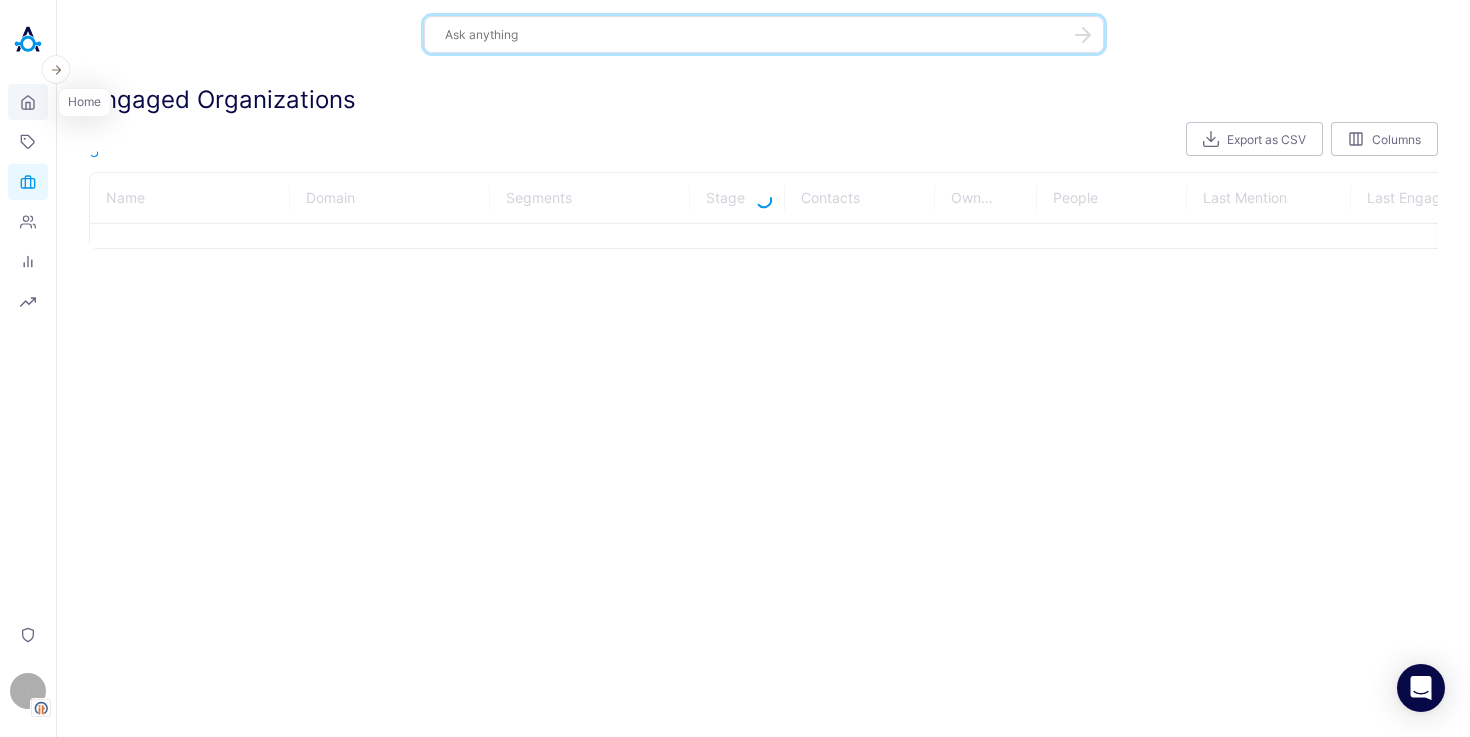 click 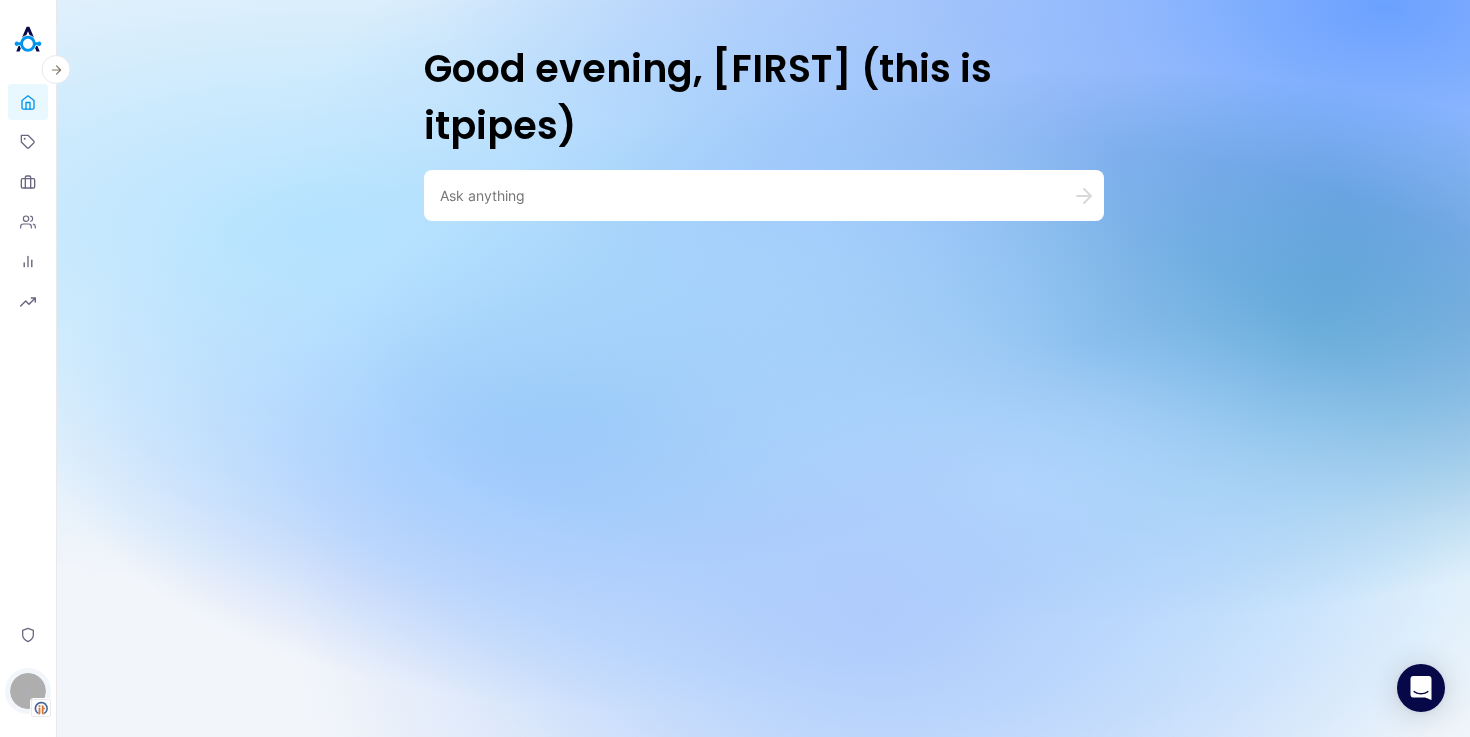 click on "I" at bounding box center (28, 691) 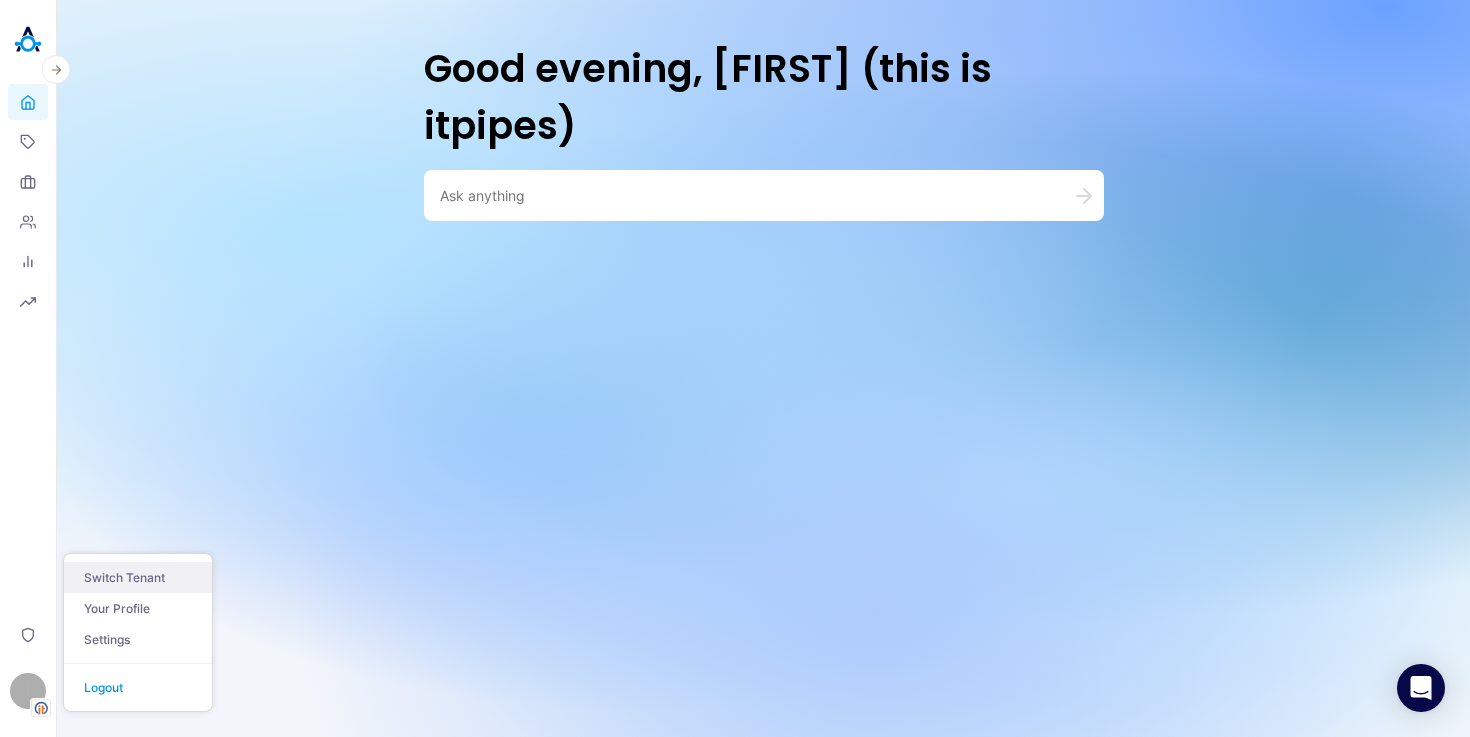 click on "Switch Tenant" at bounding box center [138, 577] 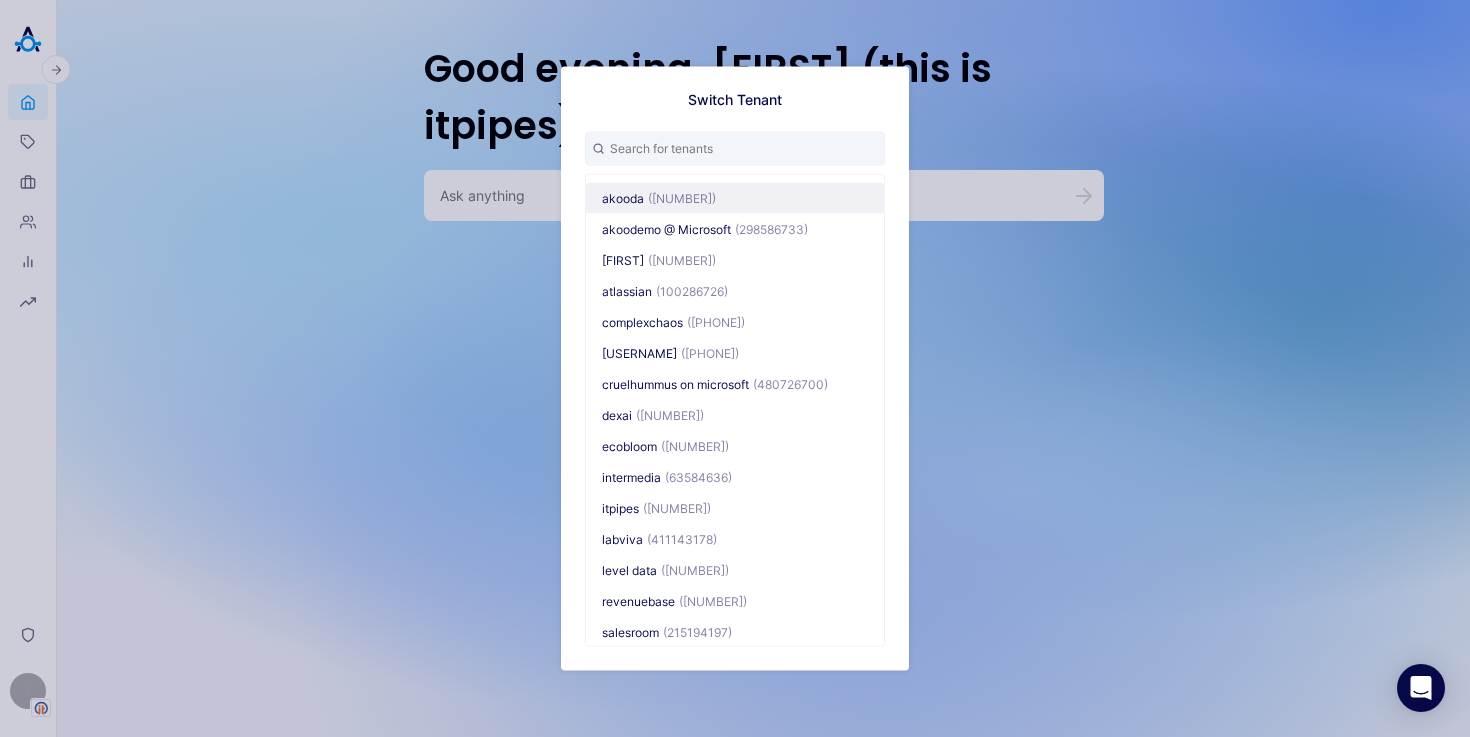 click on "([NUMBER])" at bounding box center (682, 197) 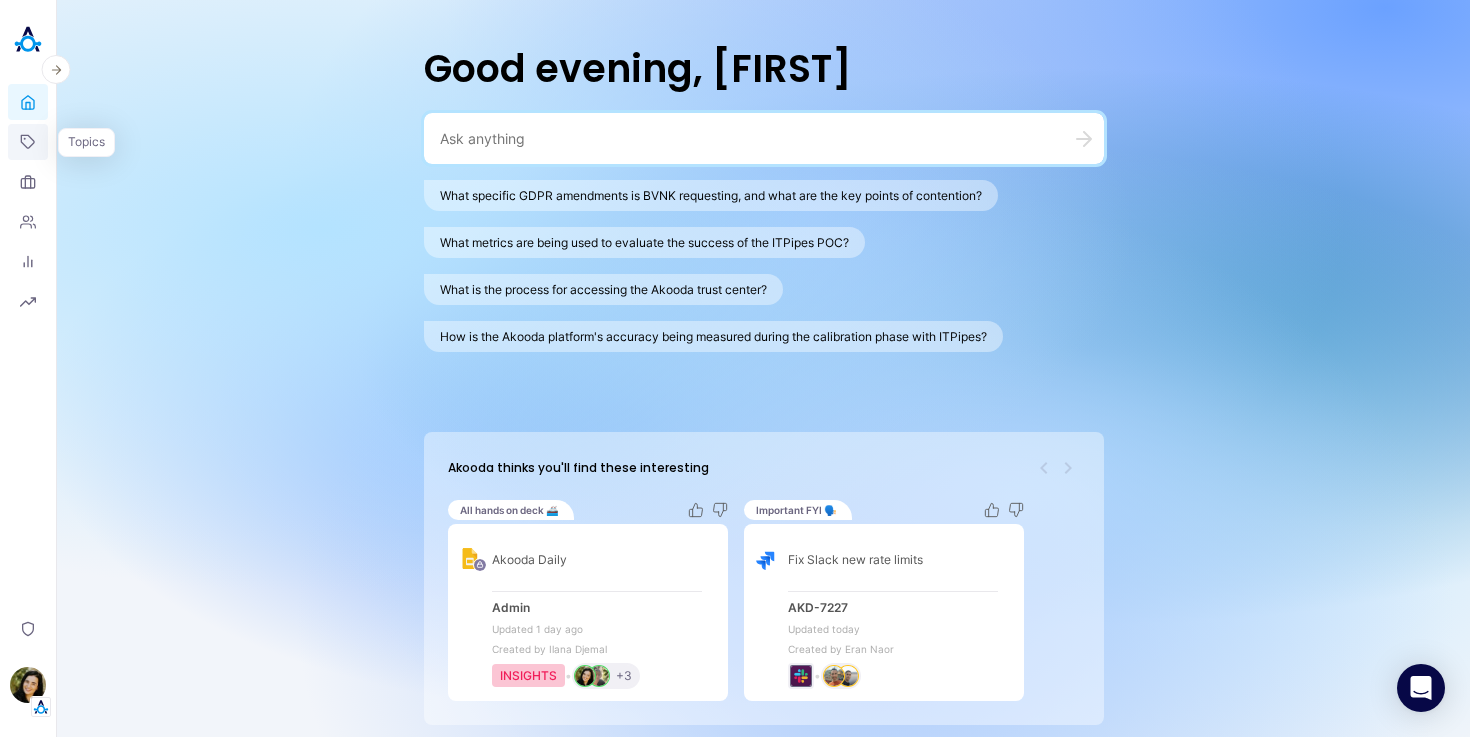 click 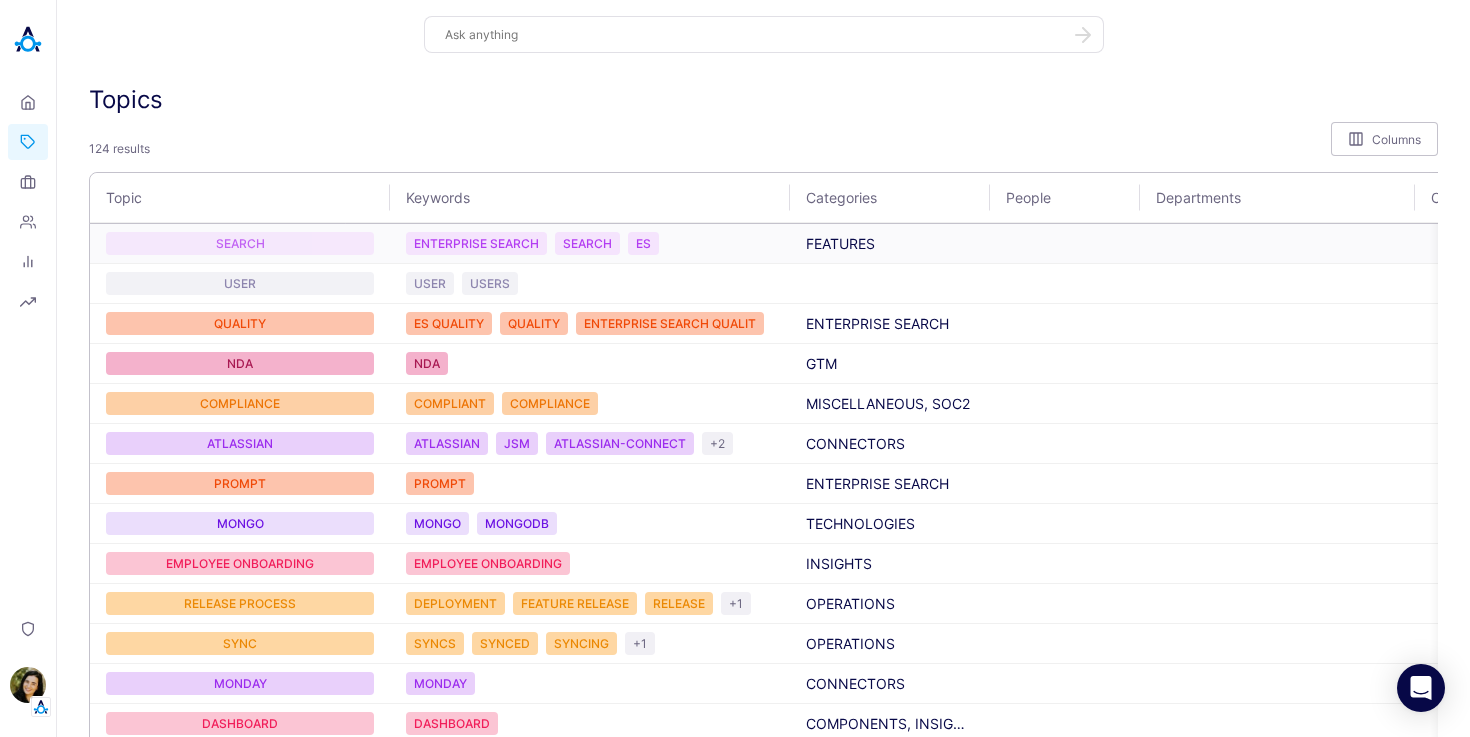 click on "SEARCH" at bounding box center [240, 243] 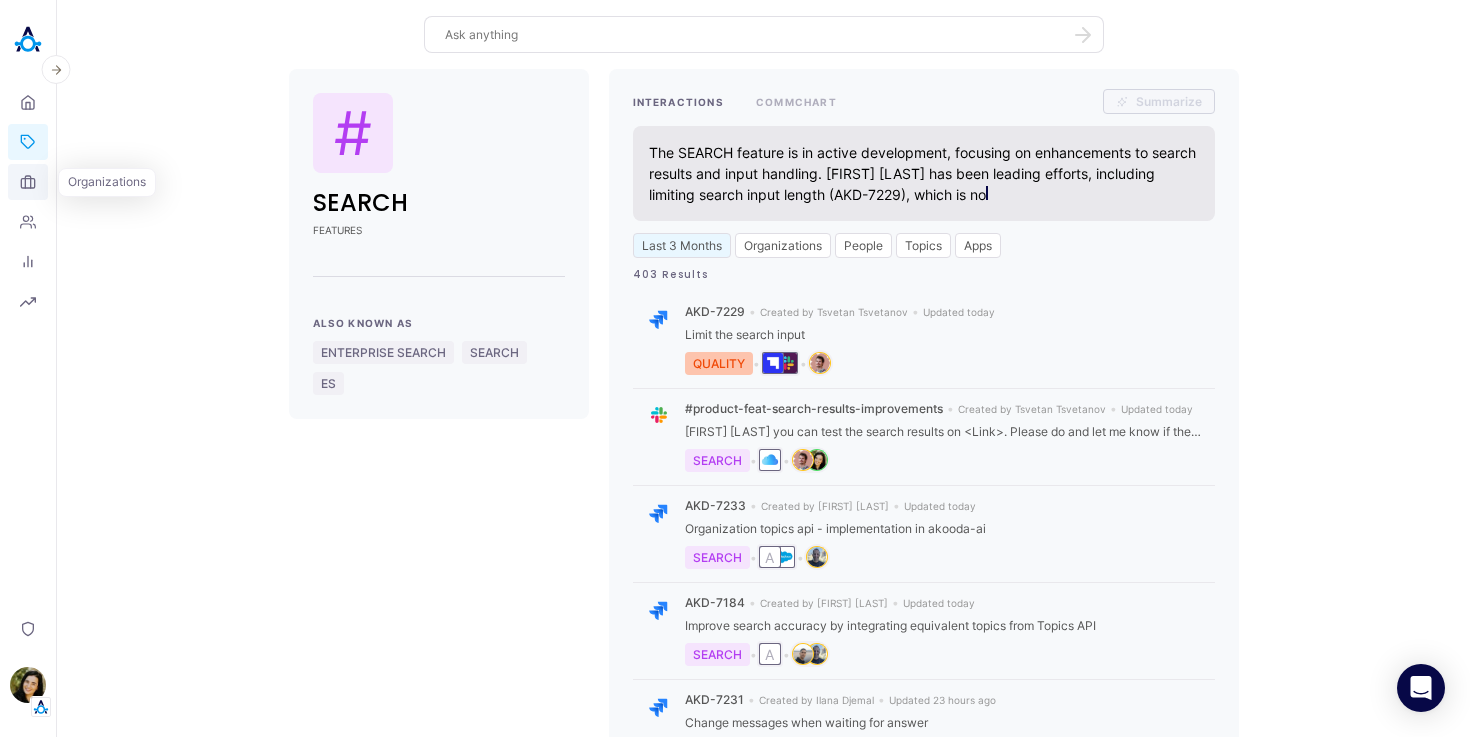 click 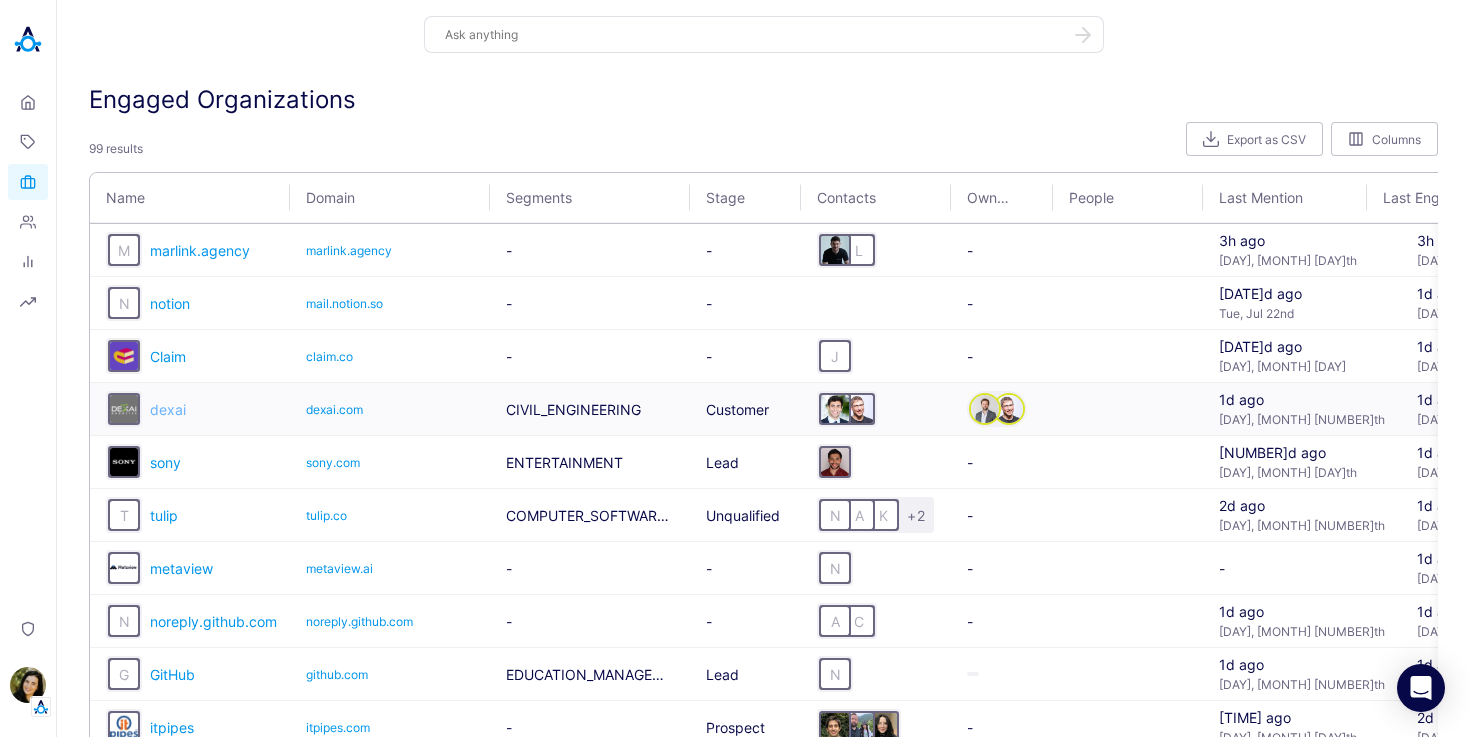 click on "dexai" at bounding box center (168, 409) 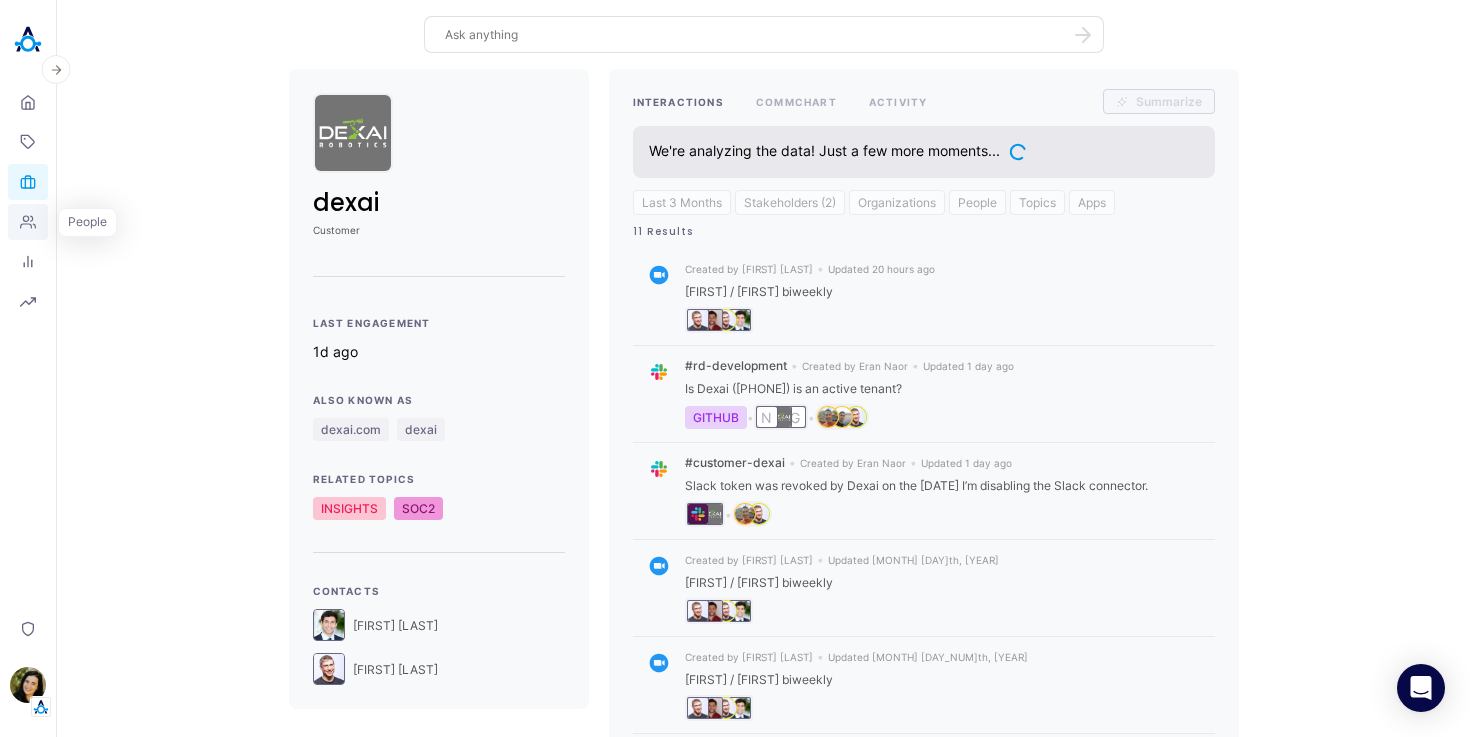 click 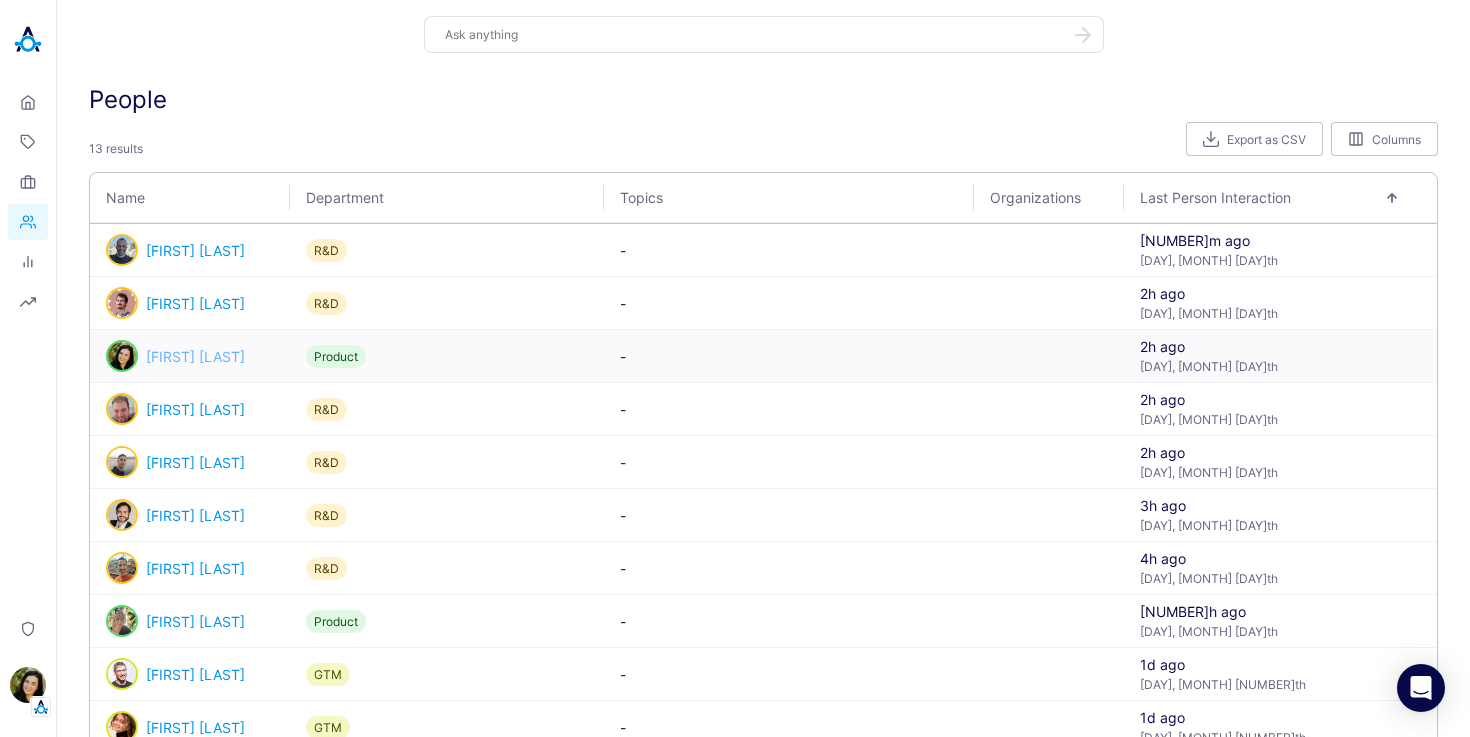 click on "[FIRST] [LAST]" at bounding box center (195, 356) 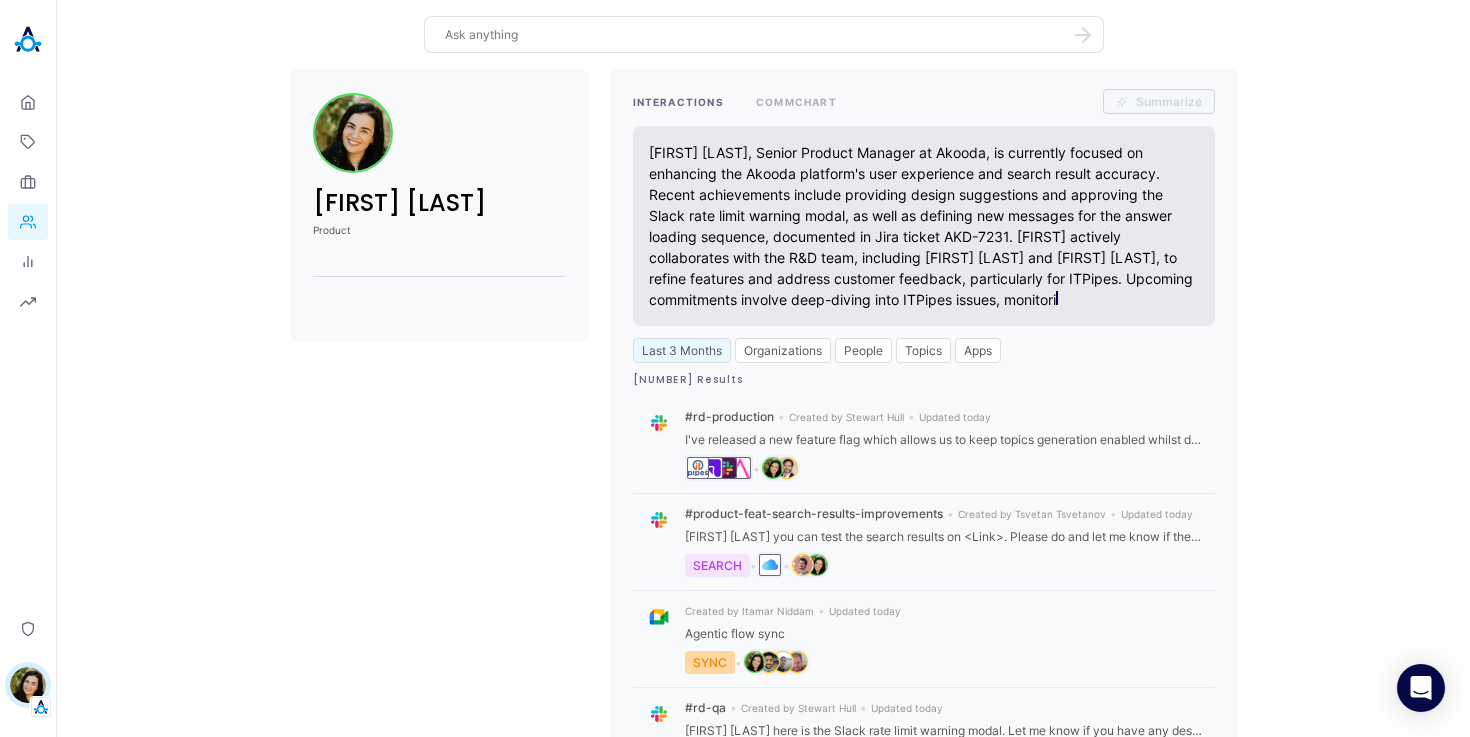 click at bounding box center (752, 34) 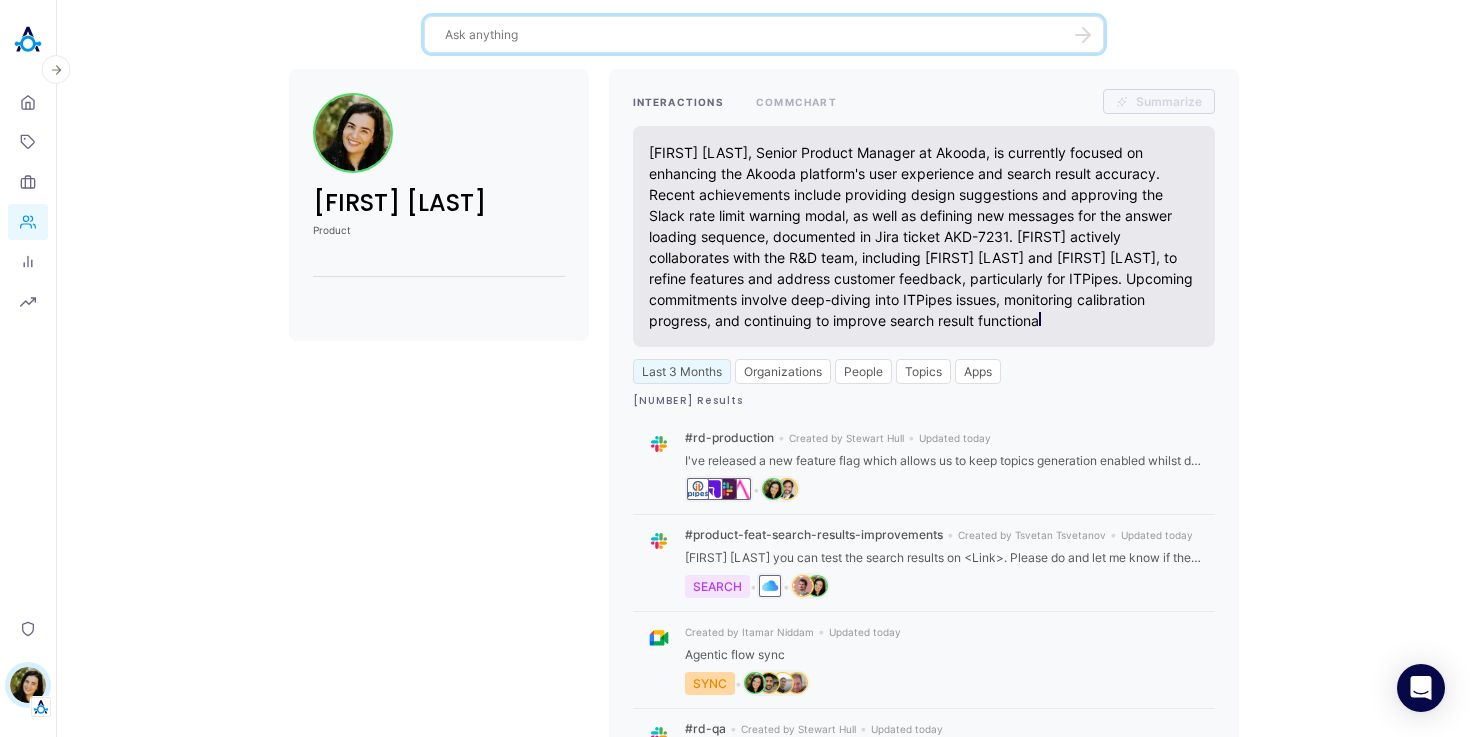 click at bounding box center [28, 40] 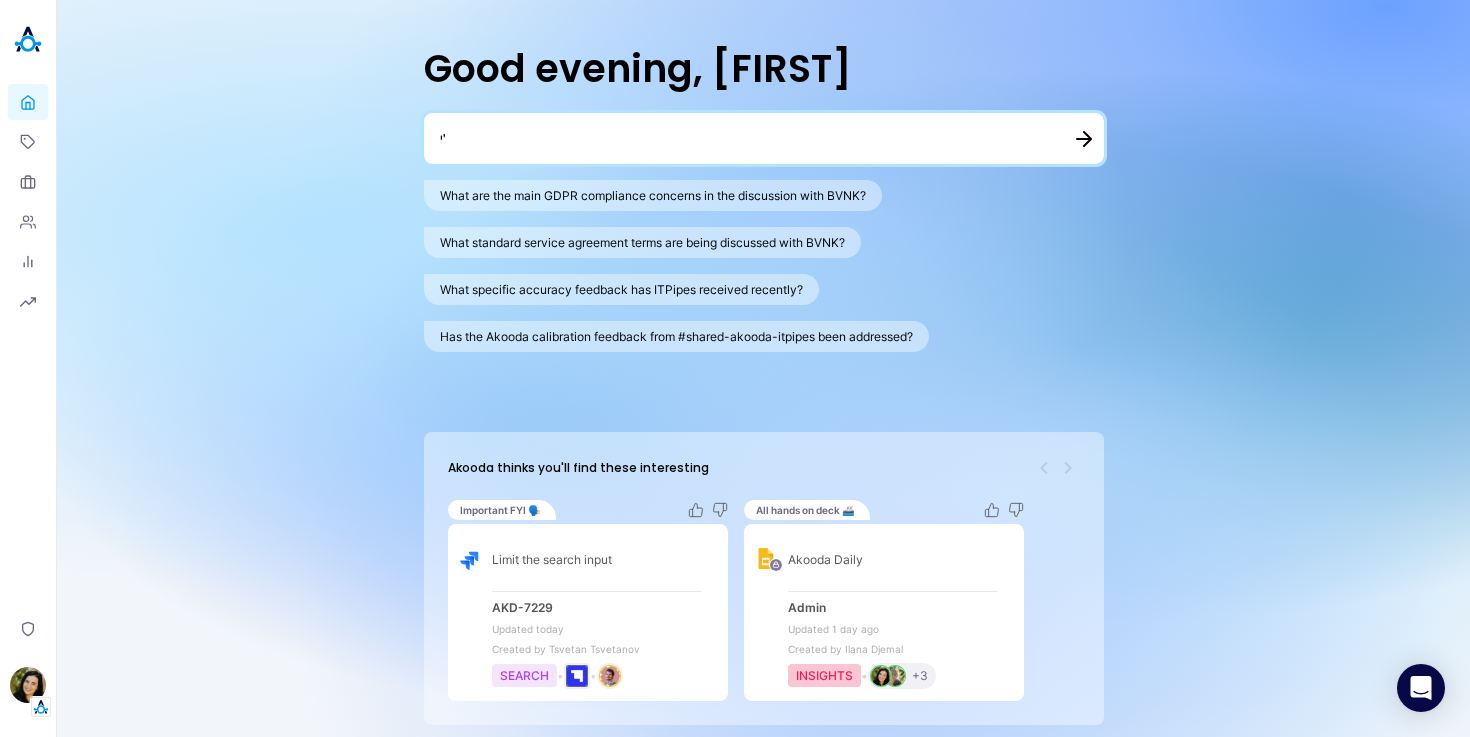 type on "׳" 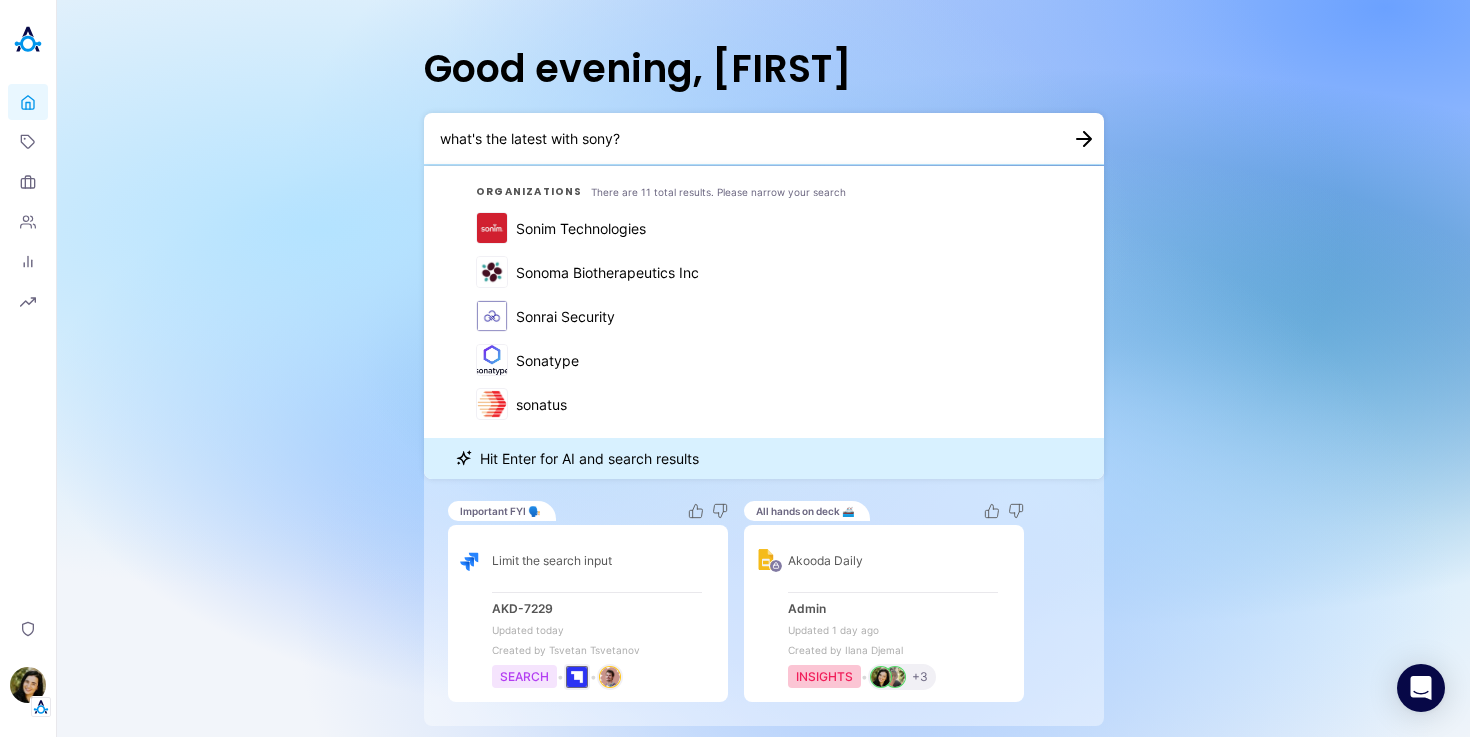 click on "what's the latest with sony?" at bounding box center (740, 138) 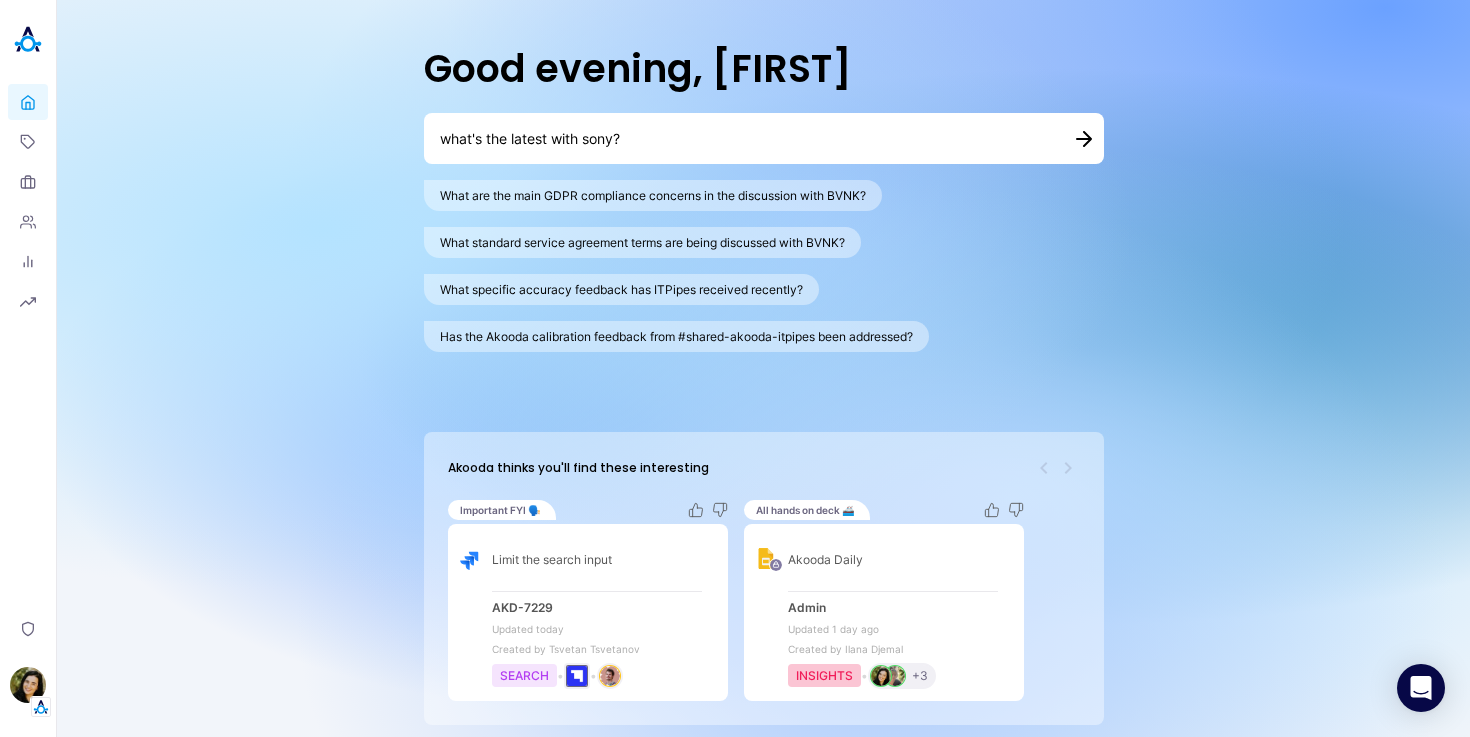click on "Good evening, [FIRST] what's the latest with sony? What are the main GDPR compliance concerns in the discussion with BVNK? What standard service agreement terms are being discussed with BVNK? What specific accuracy feedback has ITPipes received recently? Has the Akooda calibration feedback from #shared-akooda-itpipes been addressed? Akooda thinks you'll find these interesting Important FYI 🗣️ Limit the search input AKD-7229 Updated today Created by [FIRST] [LAST] SEARCH • • All hands on deck 🚢 Akooda Daily Admin Updated 1 day ago Created by [FIRST] [LAST] INSIGHTS • +3" at bounding box center (763, 370) 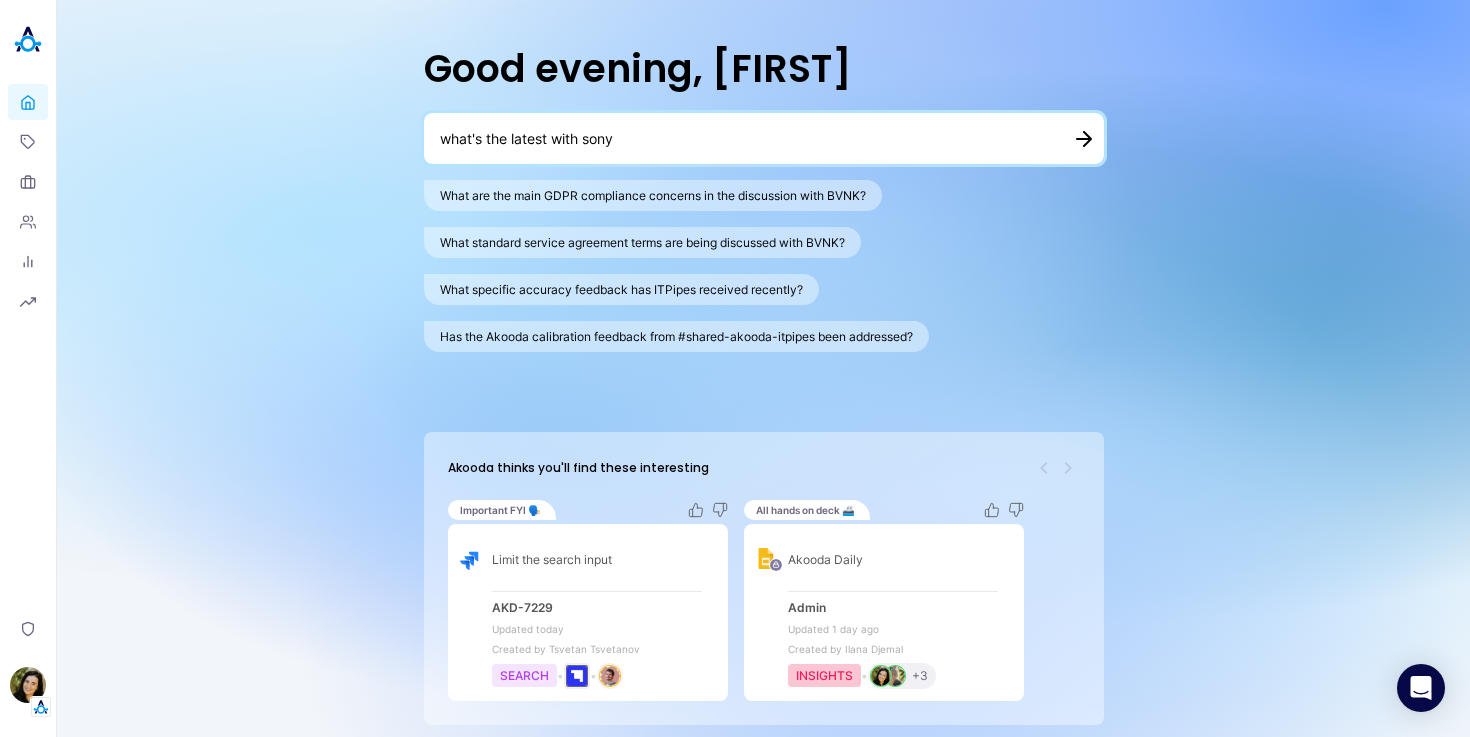 type on "what's the latest with sony?" 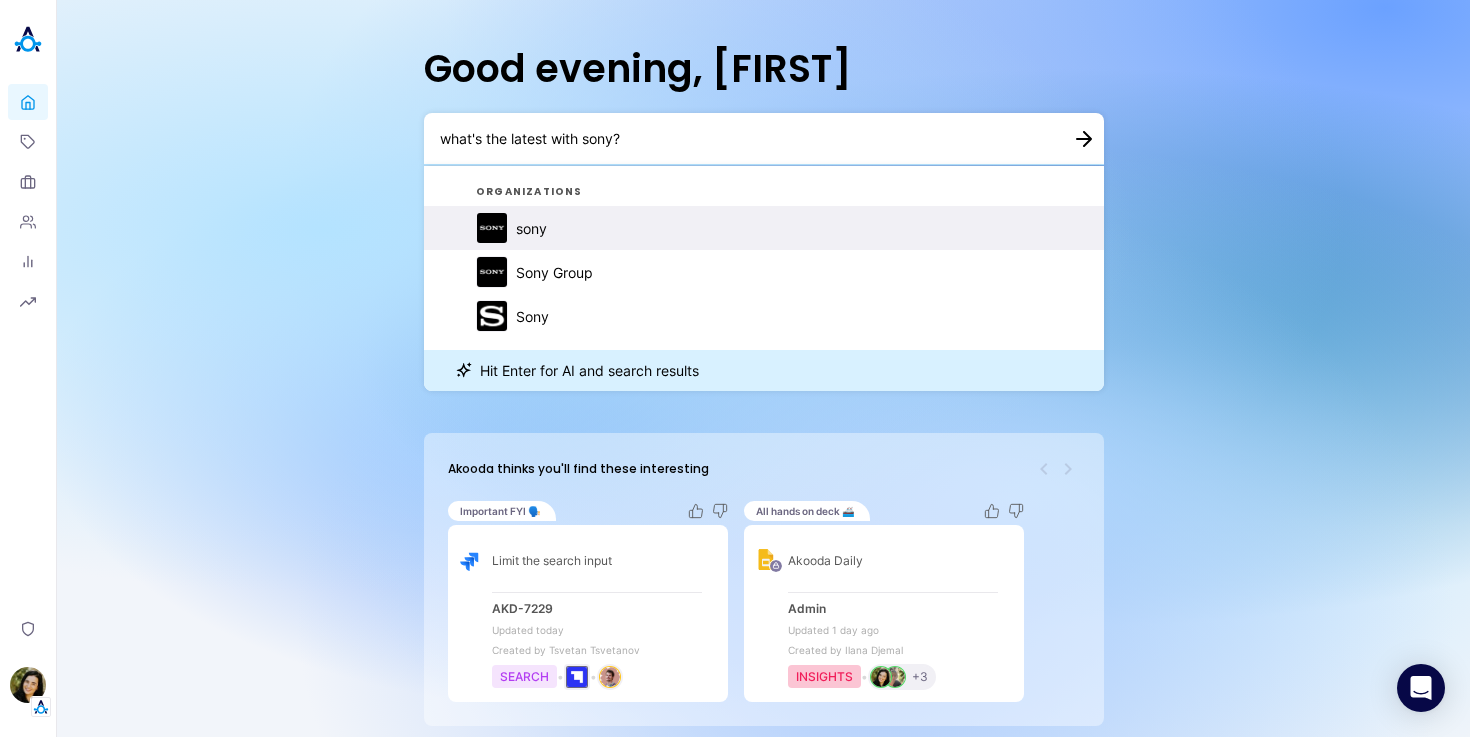click on "sony" at bounding box center (764, 228) 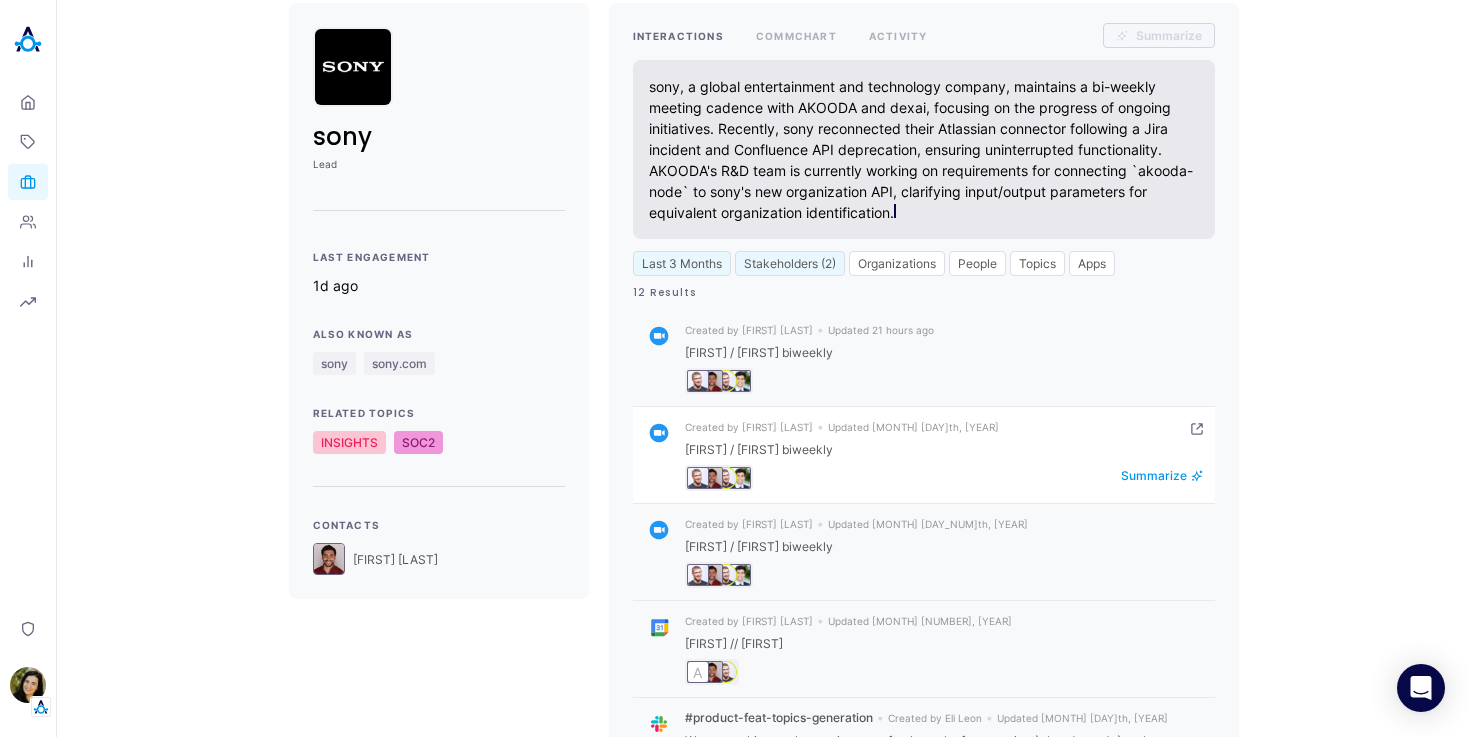 scroll, scrollTop: 0, scrollLeft: 0, axis: both 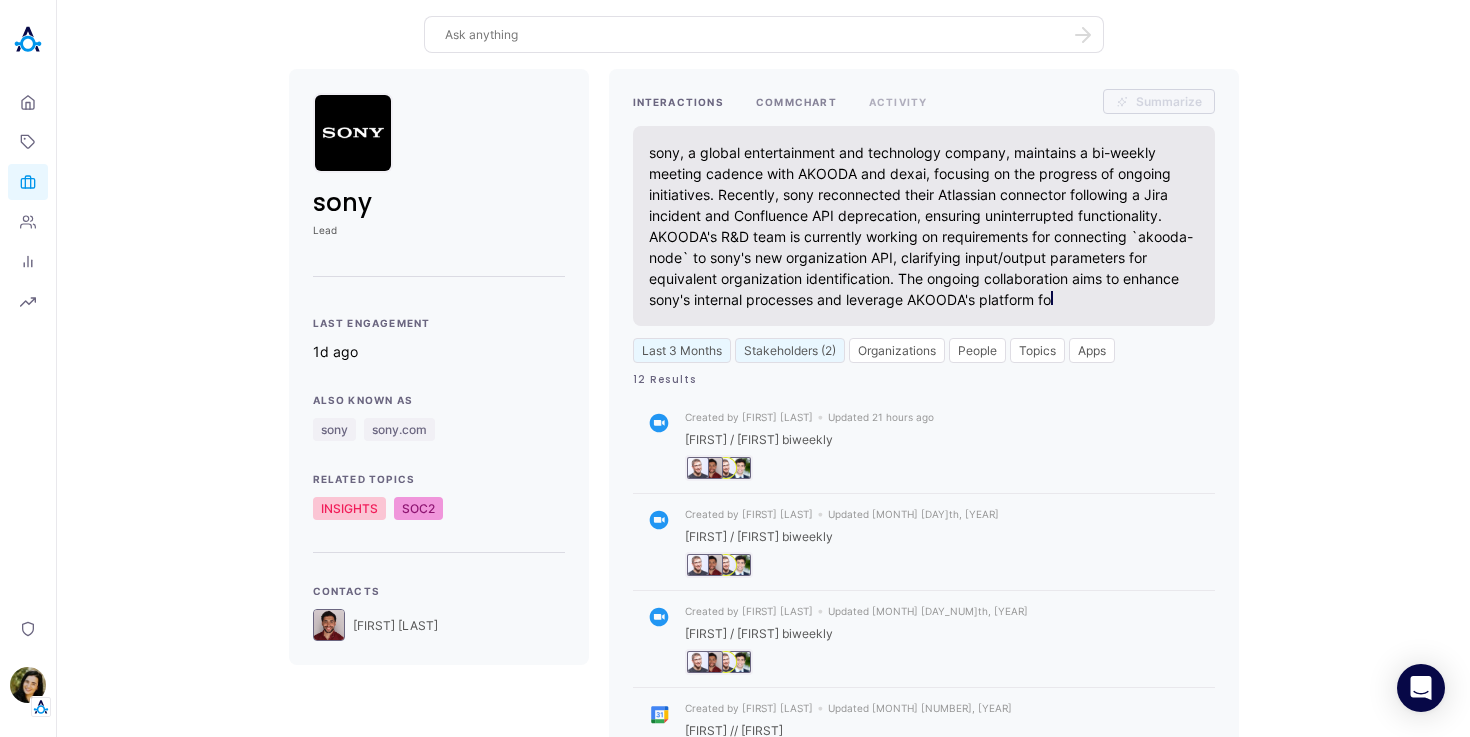click on "COMMCHART" at bounding box center (796, 101) 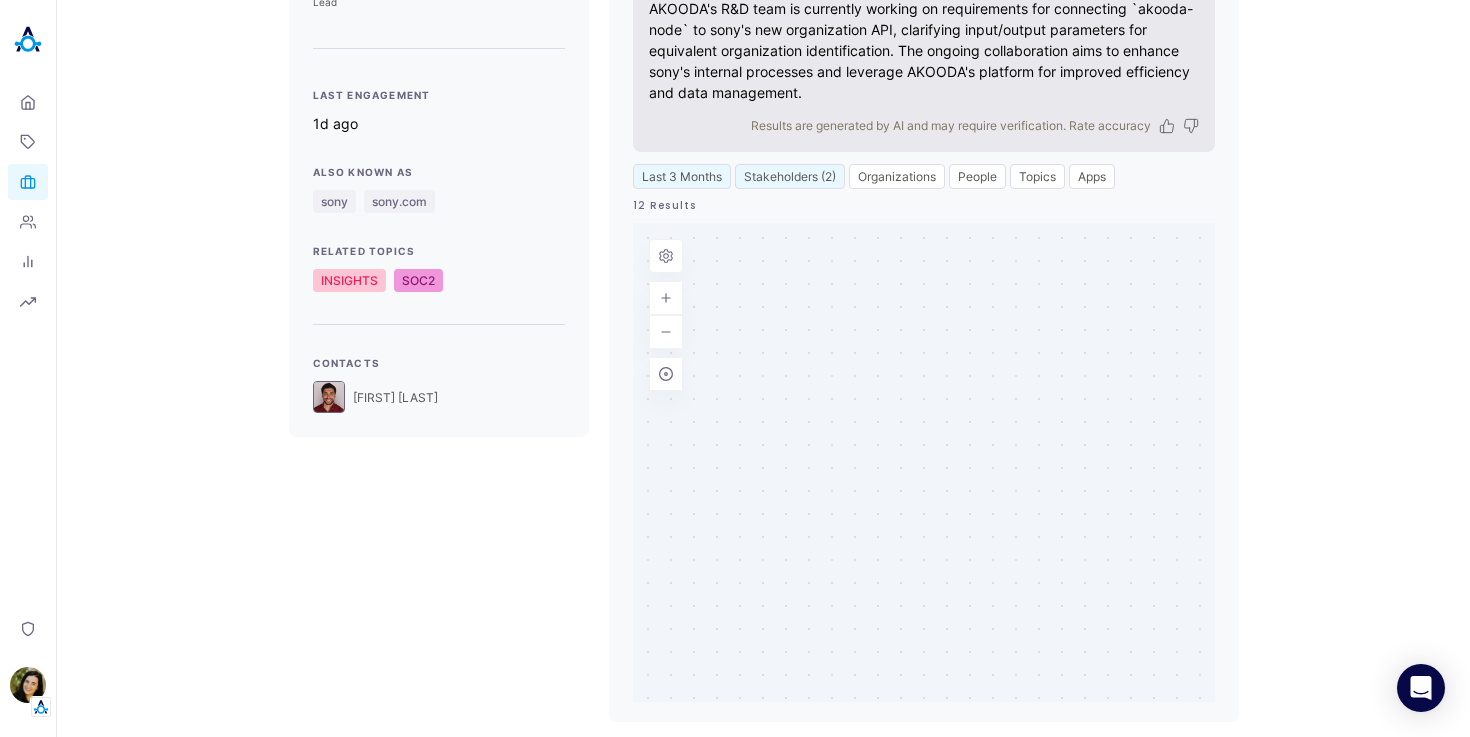 scroll, scrollTop: 0, scrollLeft: 0, axis: both 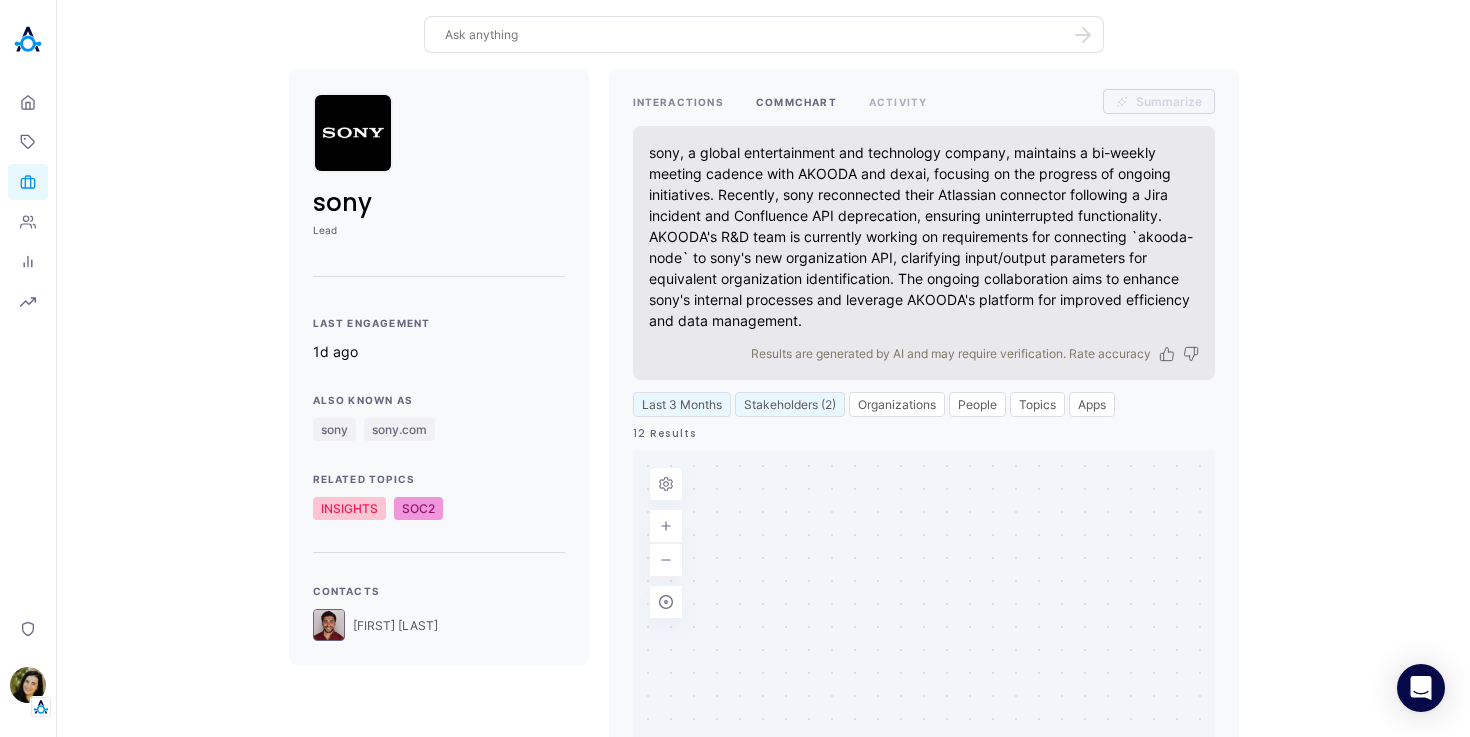 click on "INTERACTIONS" at bounding box center (678, 101) 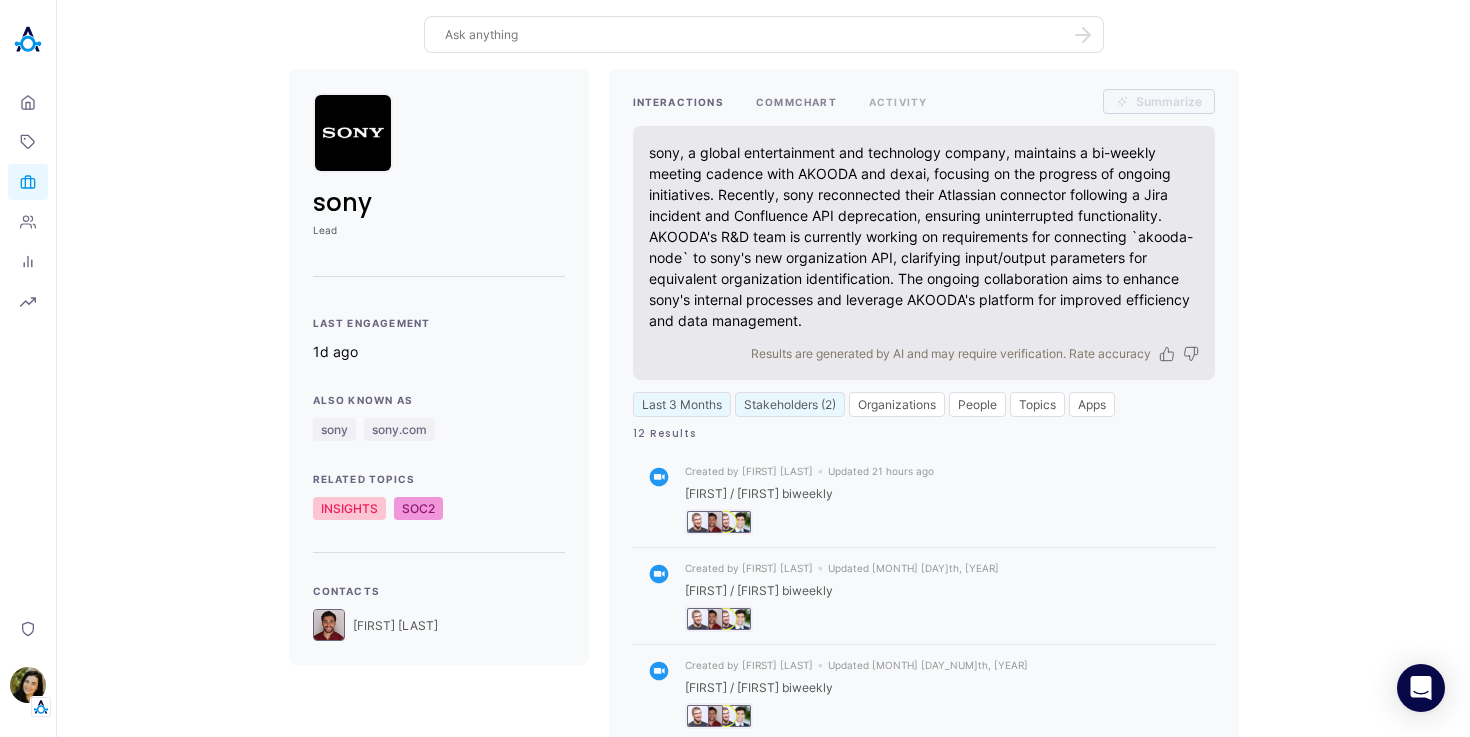 click on "COMMCHART" at bounding box center (796, 101) 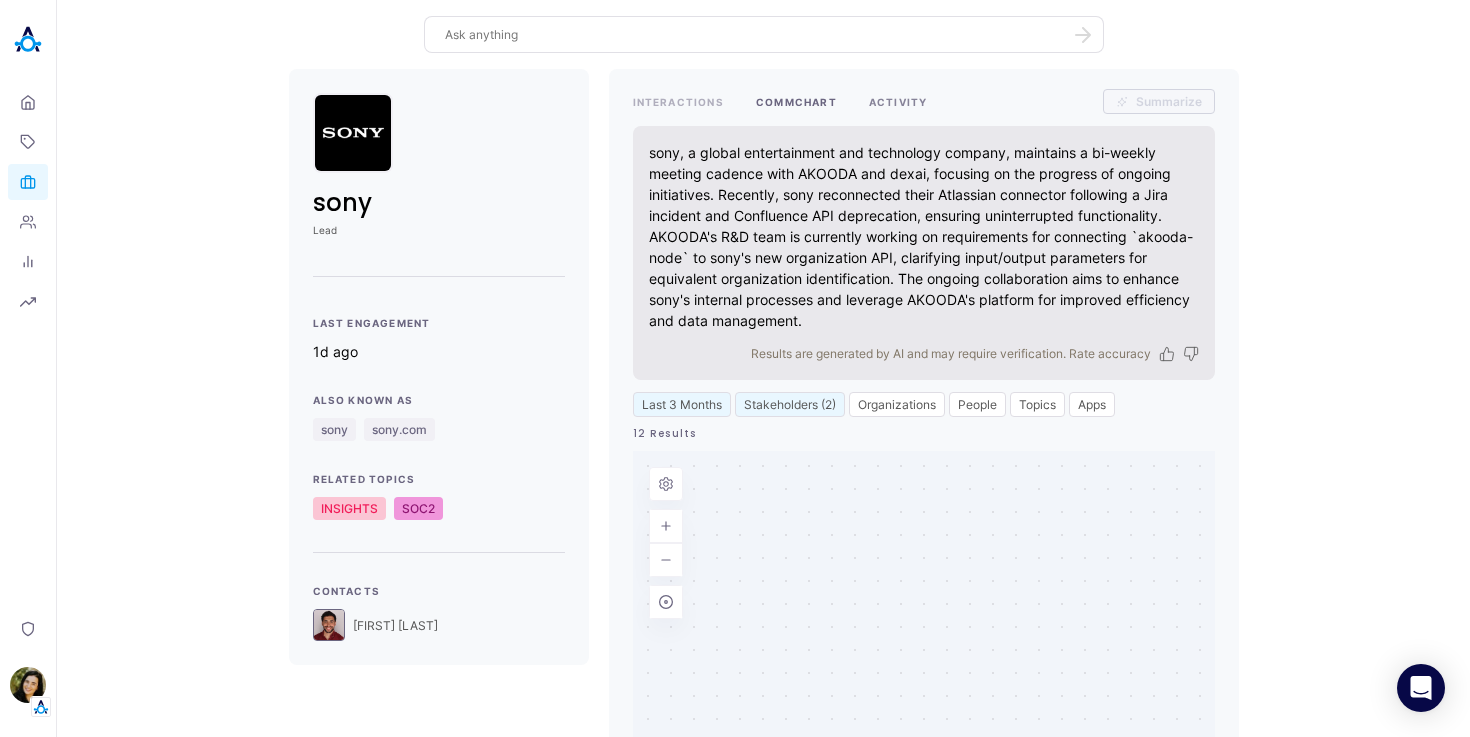 click on "ACTIVITY" at bounding box center (898, 101) 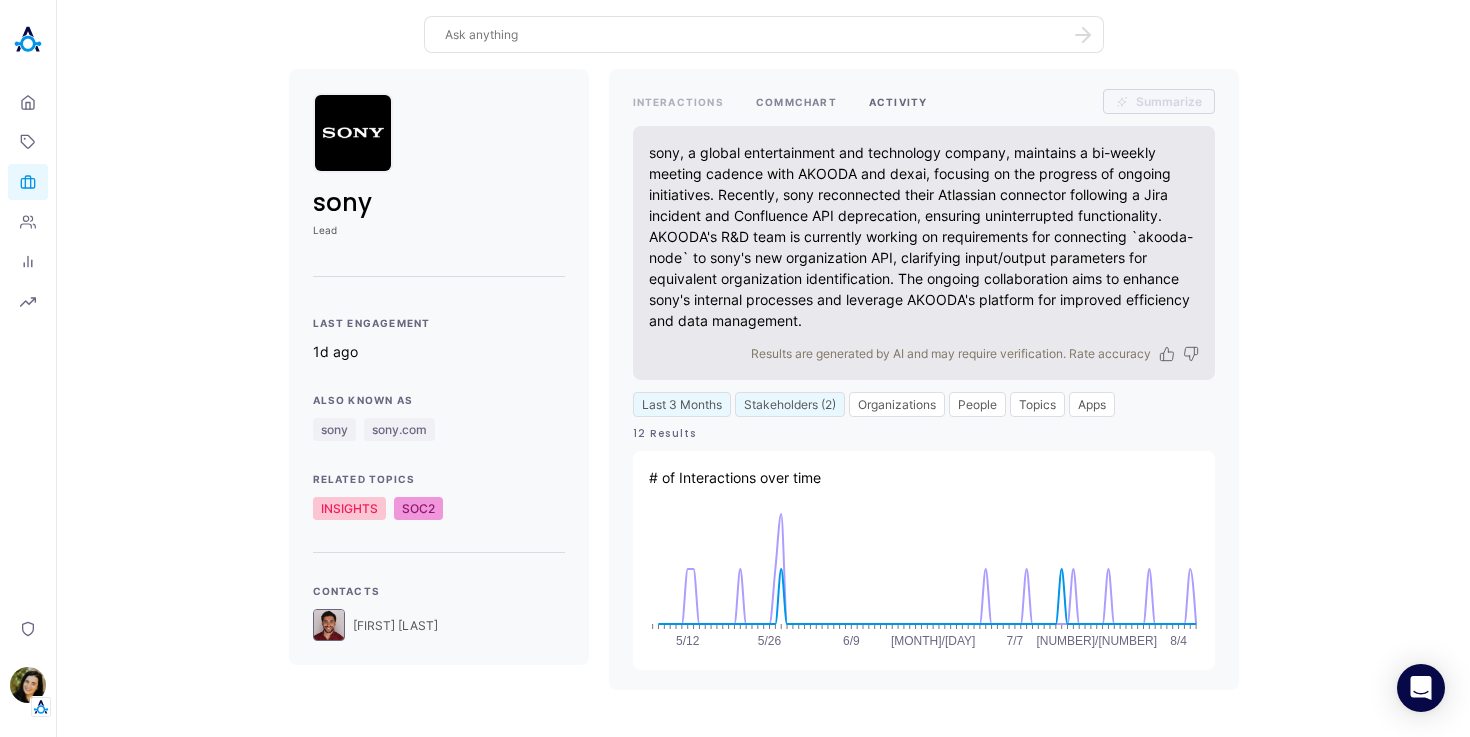 click on "COMMCHART" at bounding box center (796, 101) 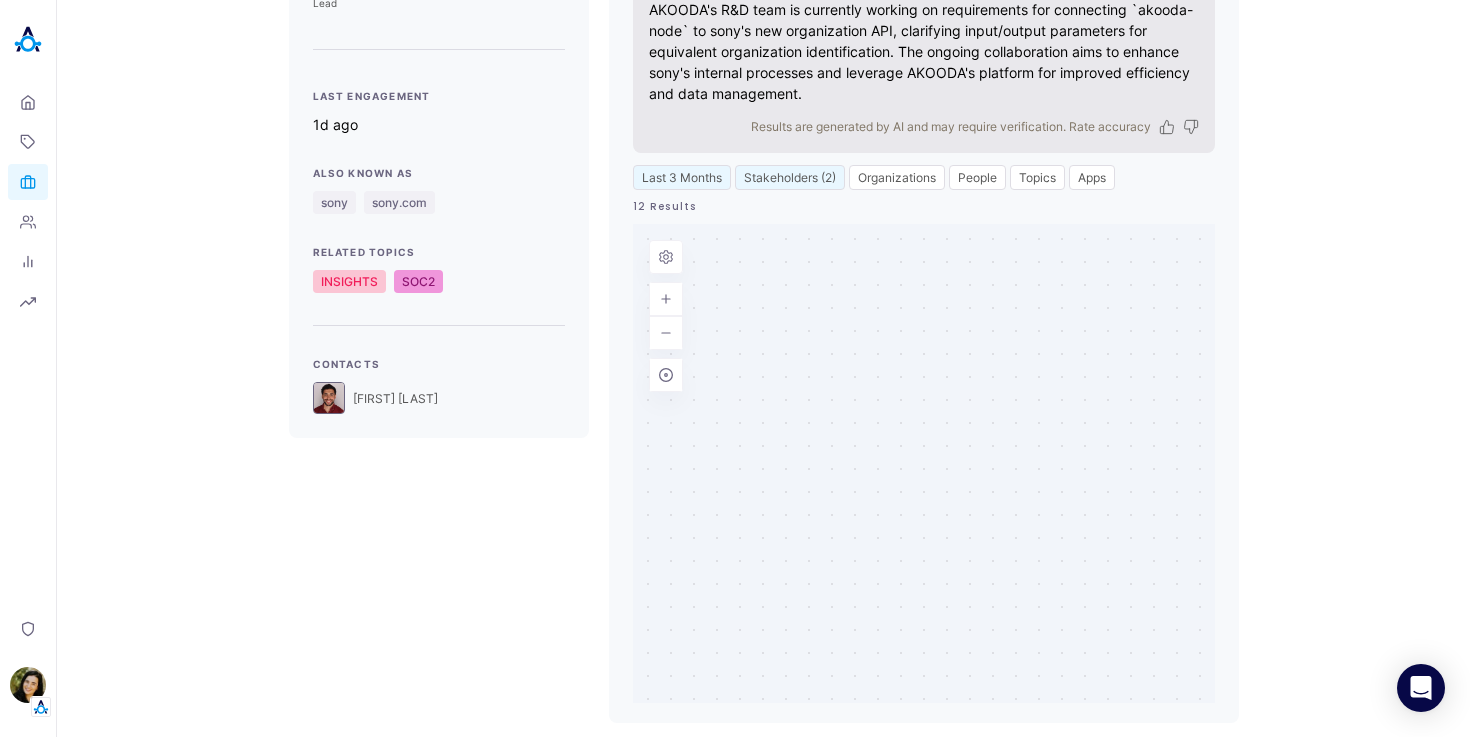 scroll, scrollTop: 228, scrollLeft: 0, axis: vertical 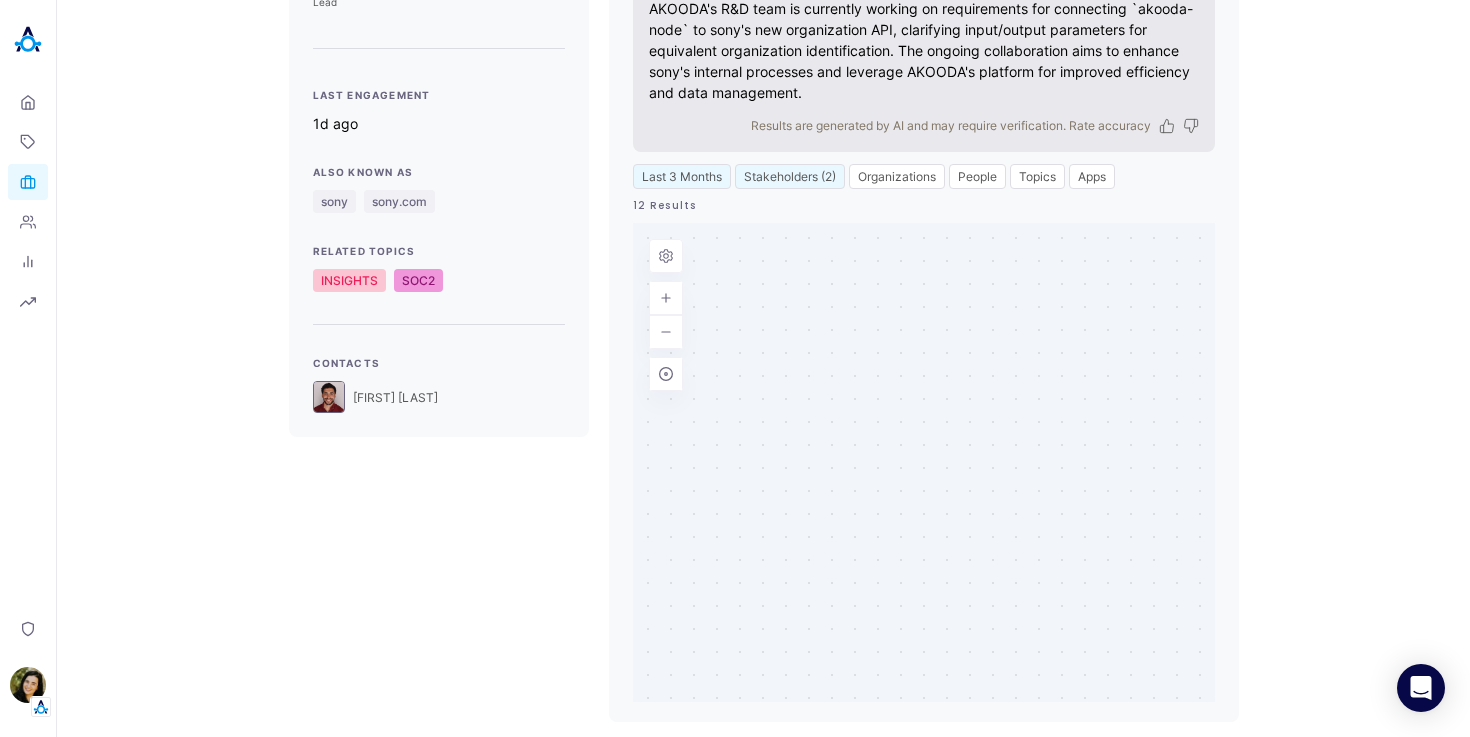 type 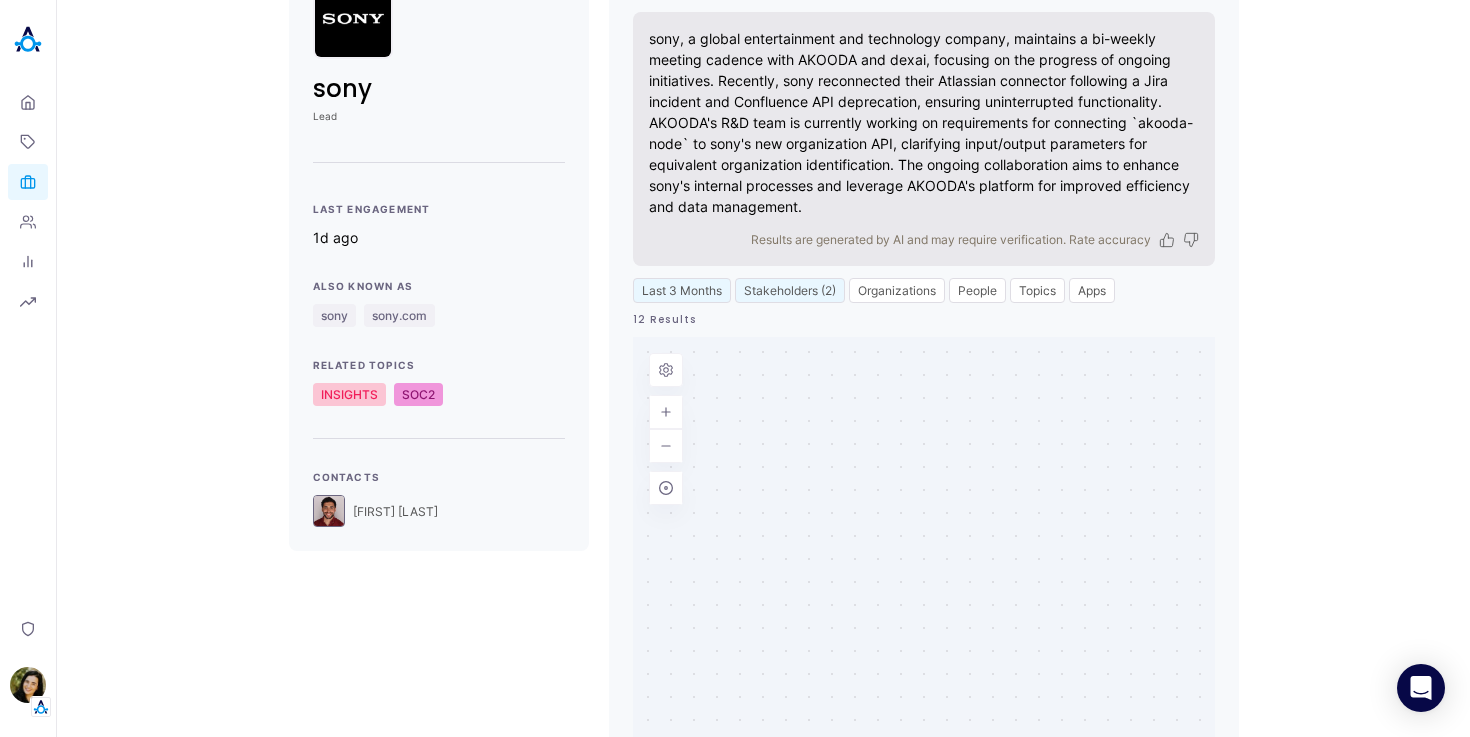 scroll, scrollTop: 0, scrollLeft: 0, axis: both 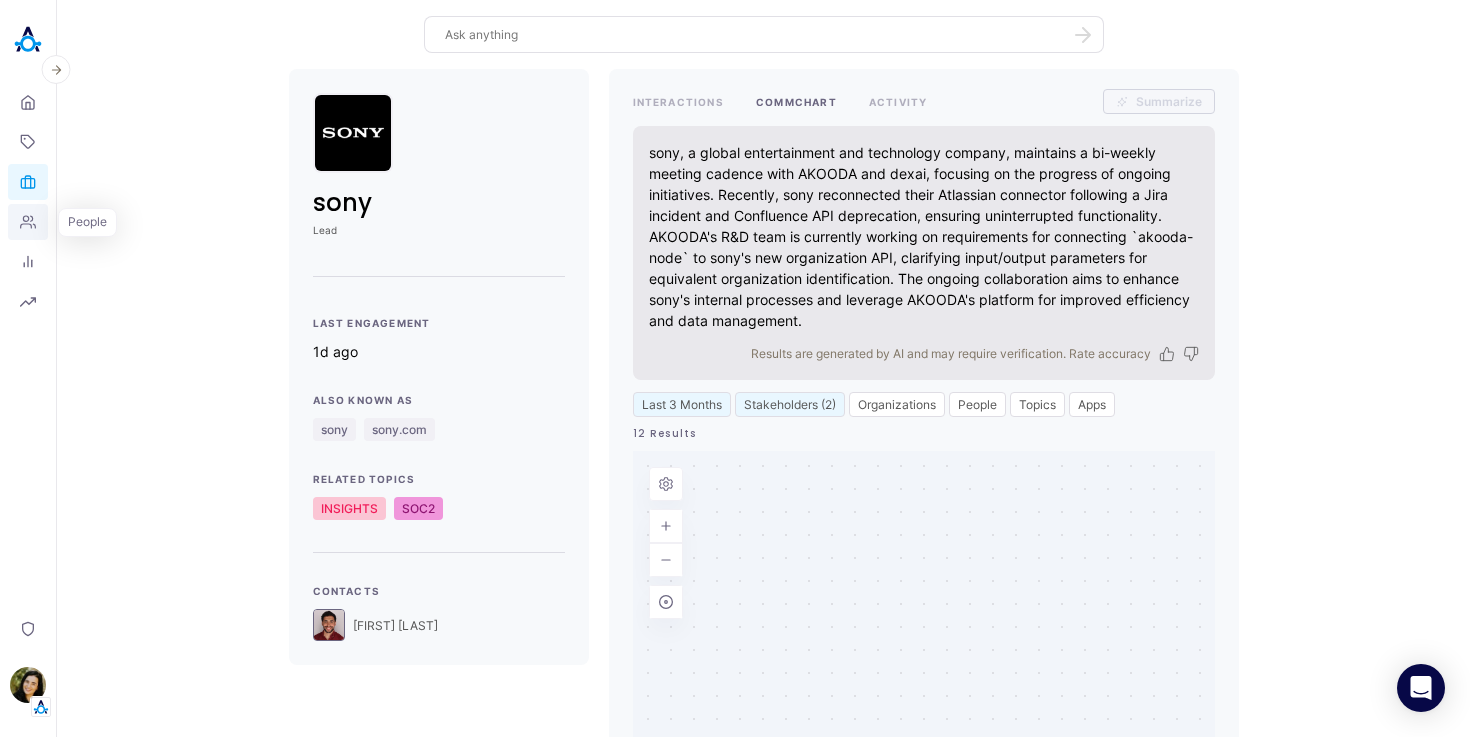 click on "People" at bounding box center (28, 222) 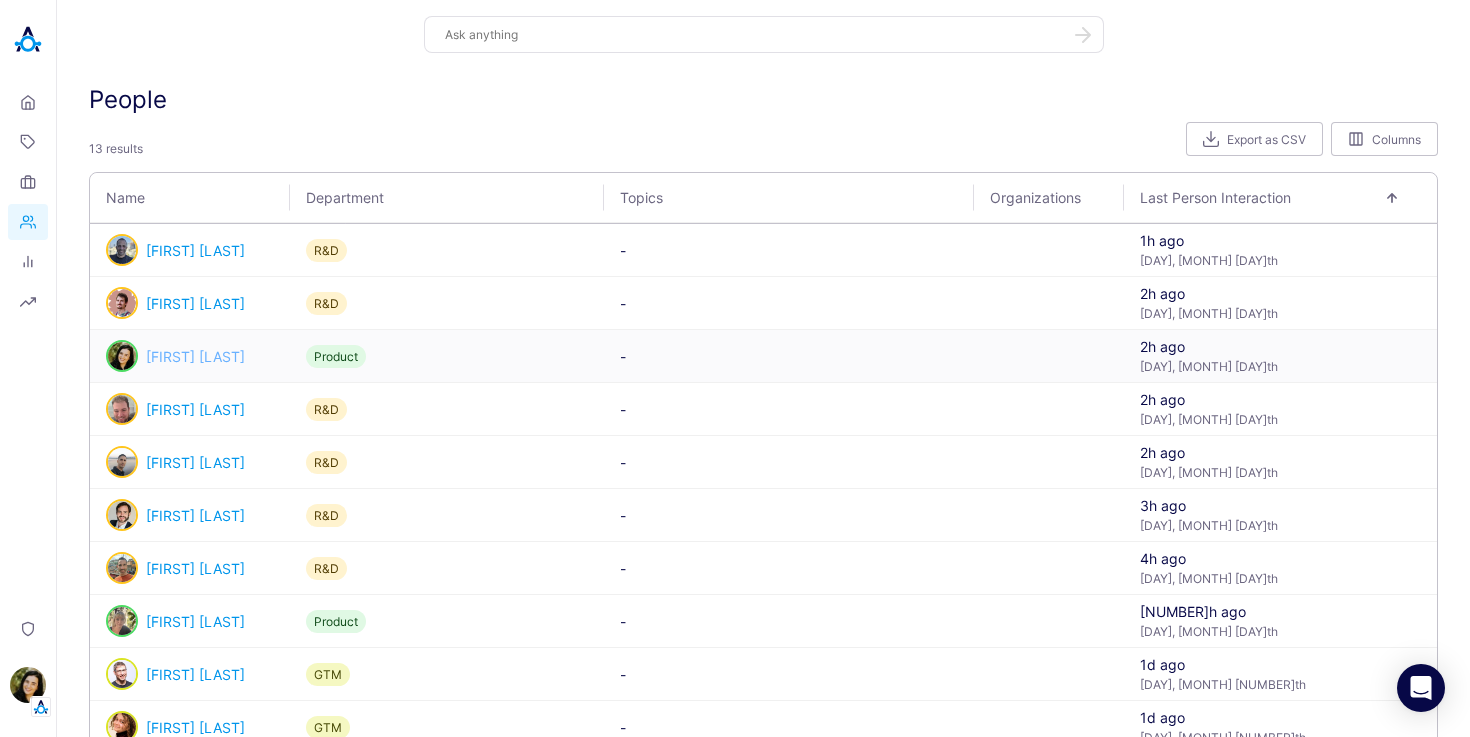click on "[FIRST] [LAST]" at bounding box center (195, 356) 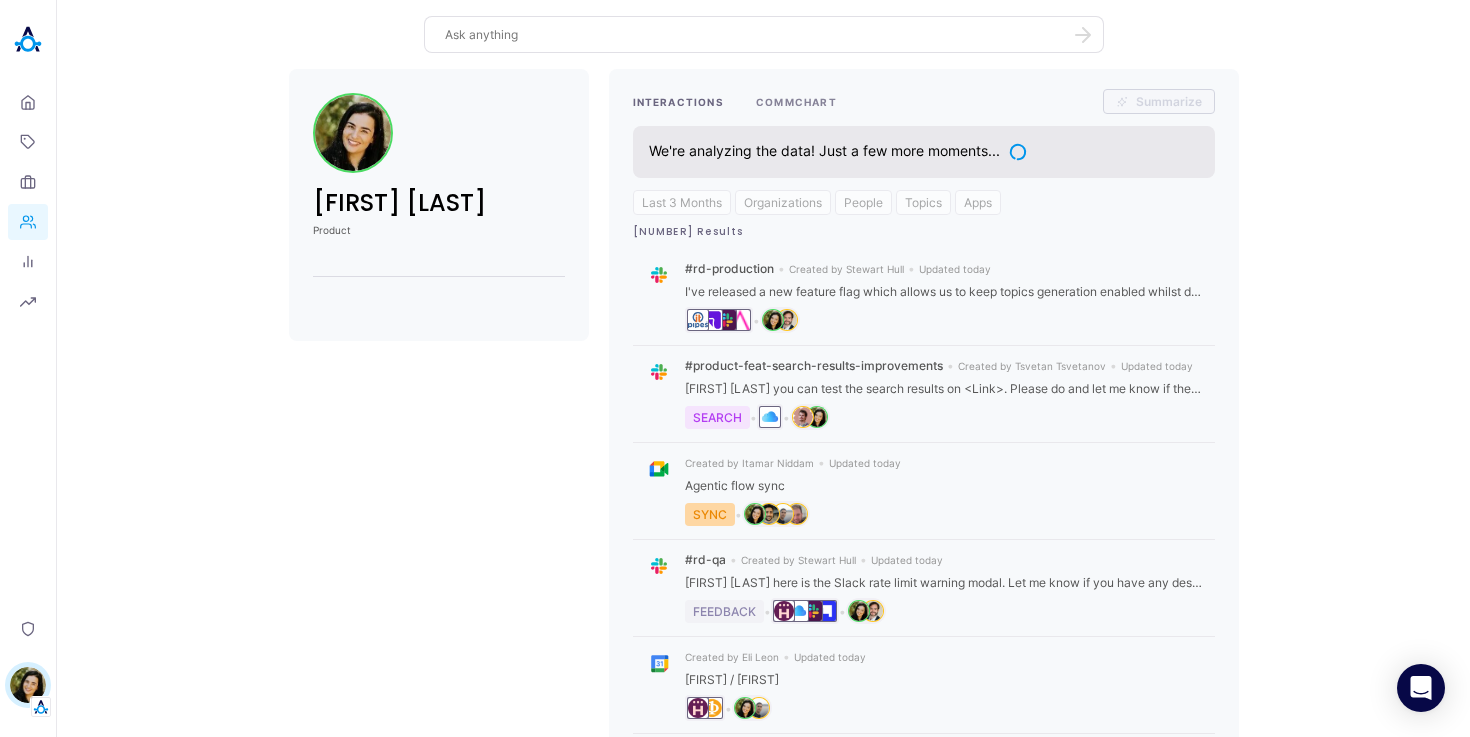 click on "COMMCHART" at bounding box center (796, 101) 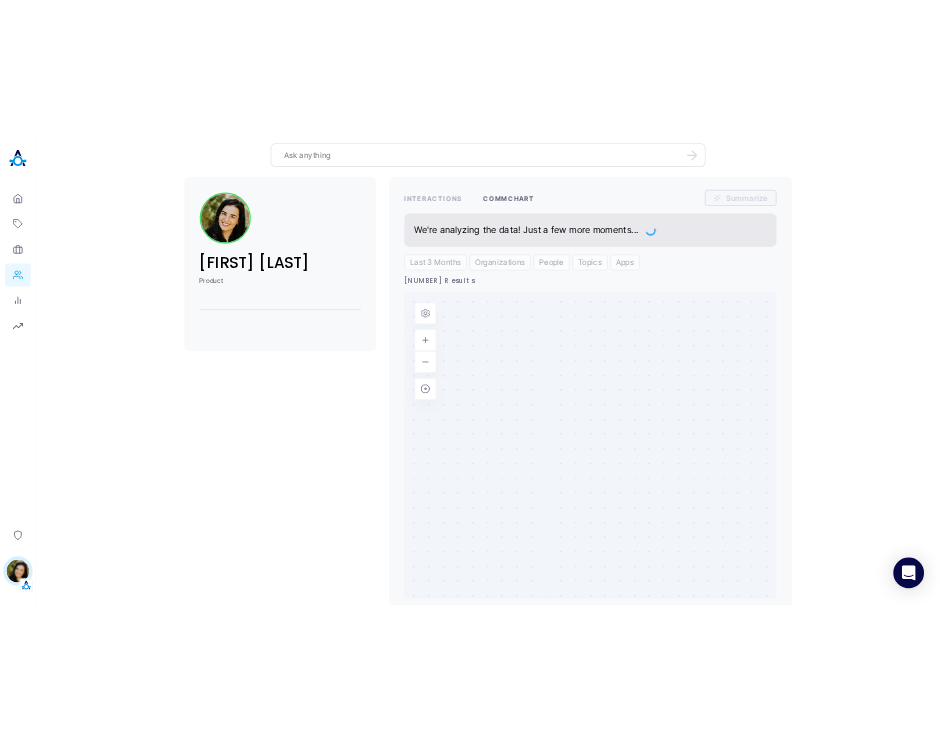 scroll, scrollTop: 26, scrollLeft: 0, axis: vertical 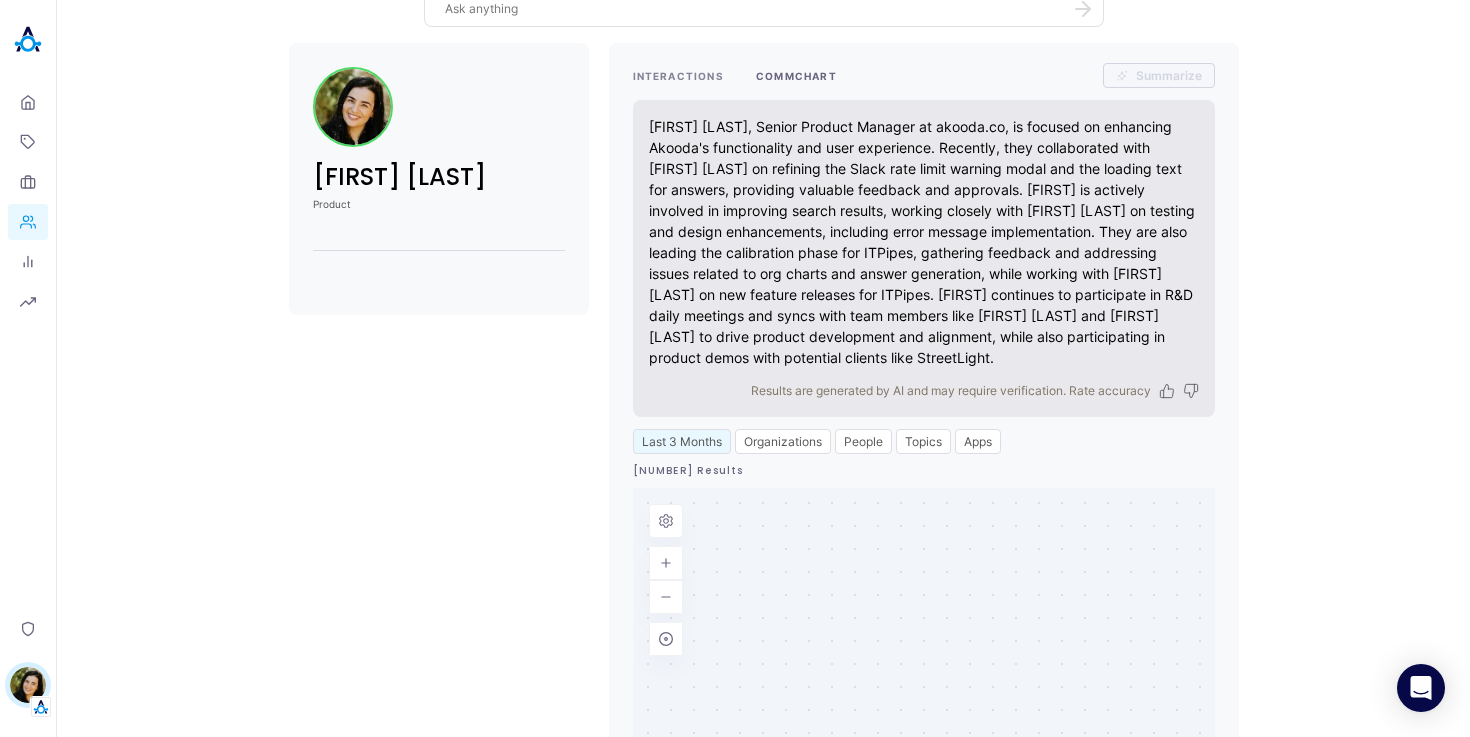 click on "INTERACTIONS" at bounding box center (678, 75) 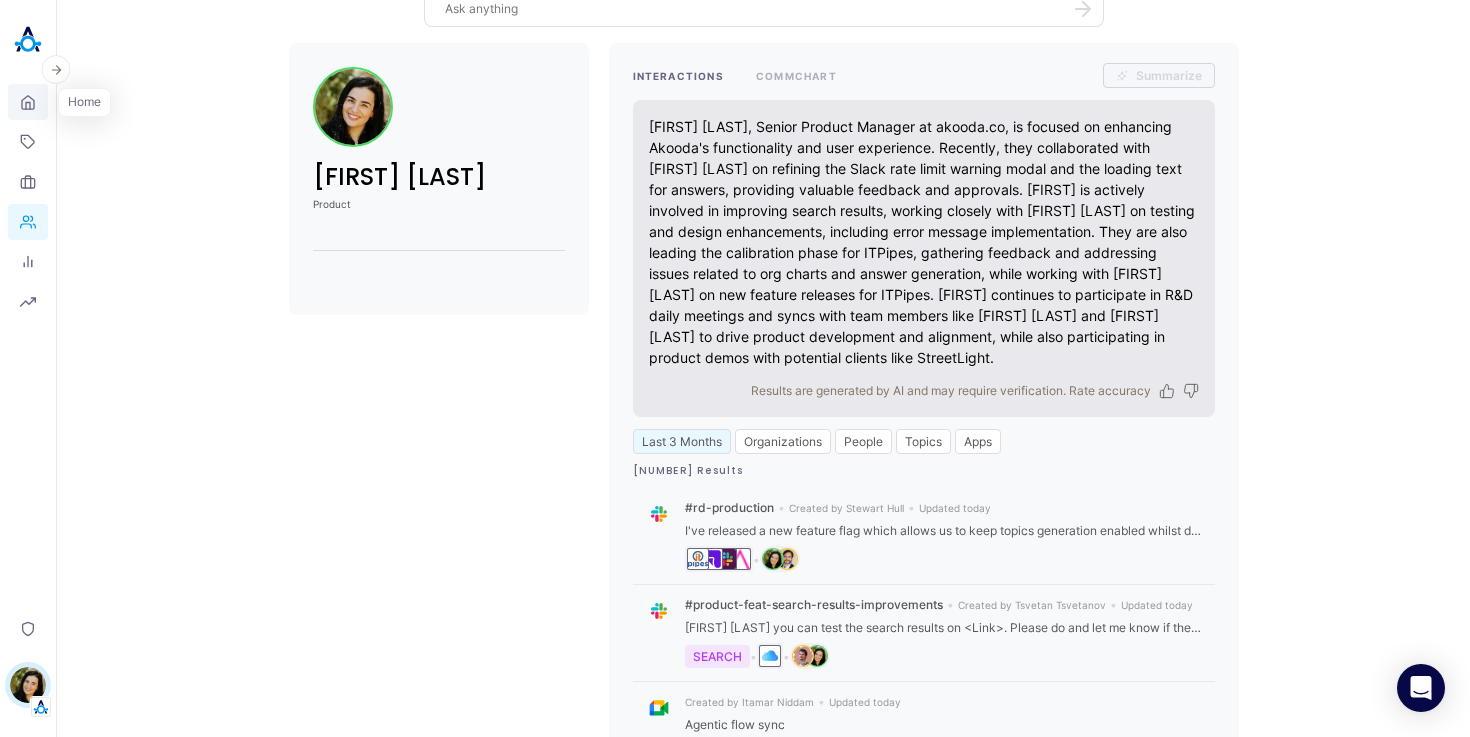 click on "Home" at bounding box center (28, 102) 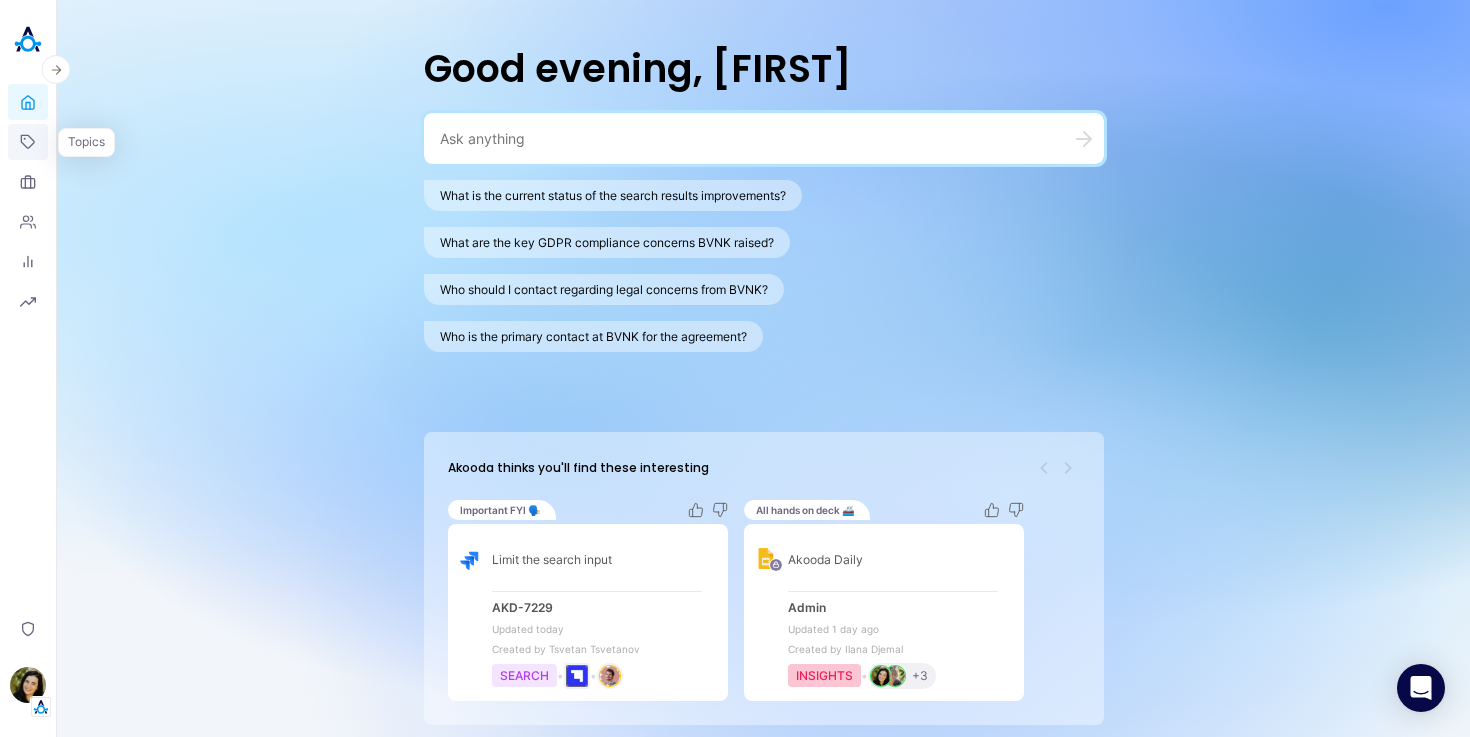 click on "Topics" at bounding box center (28, 142) 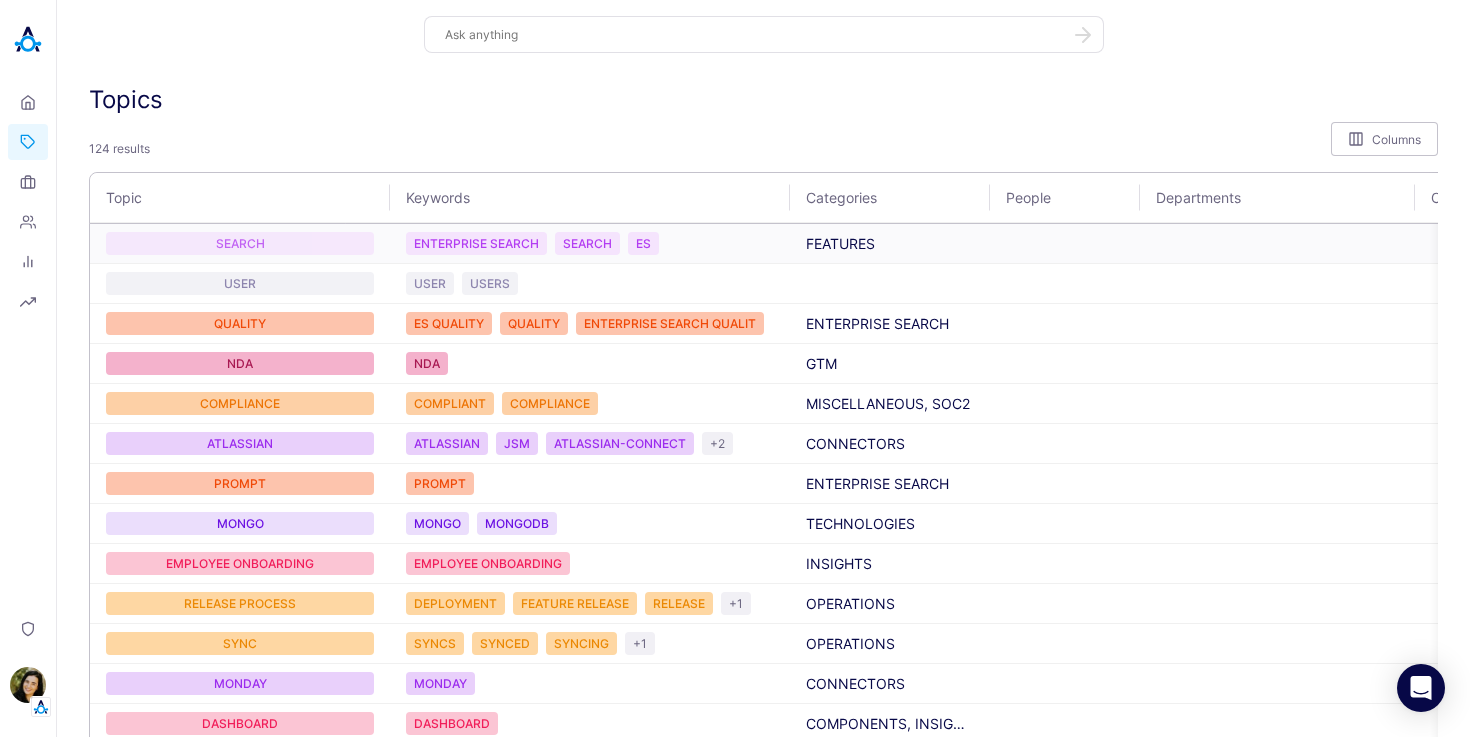 click on "SEARCH" at bounding box center (240, 243) 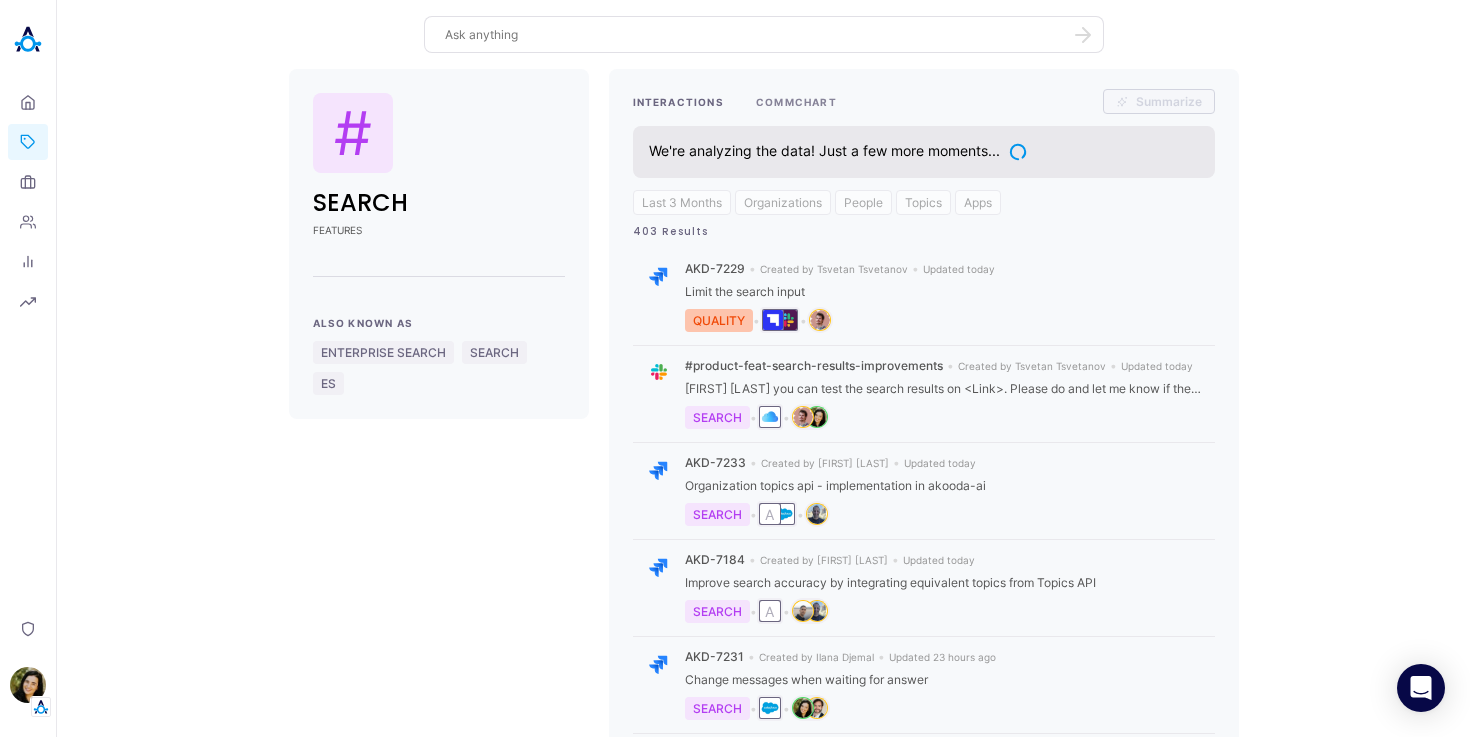 click on "COMMCHART" at bounding box center [796, 101] 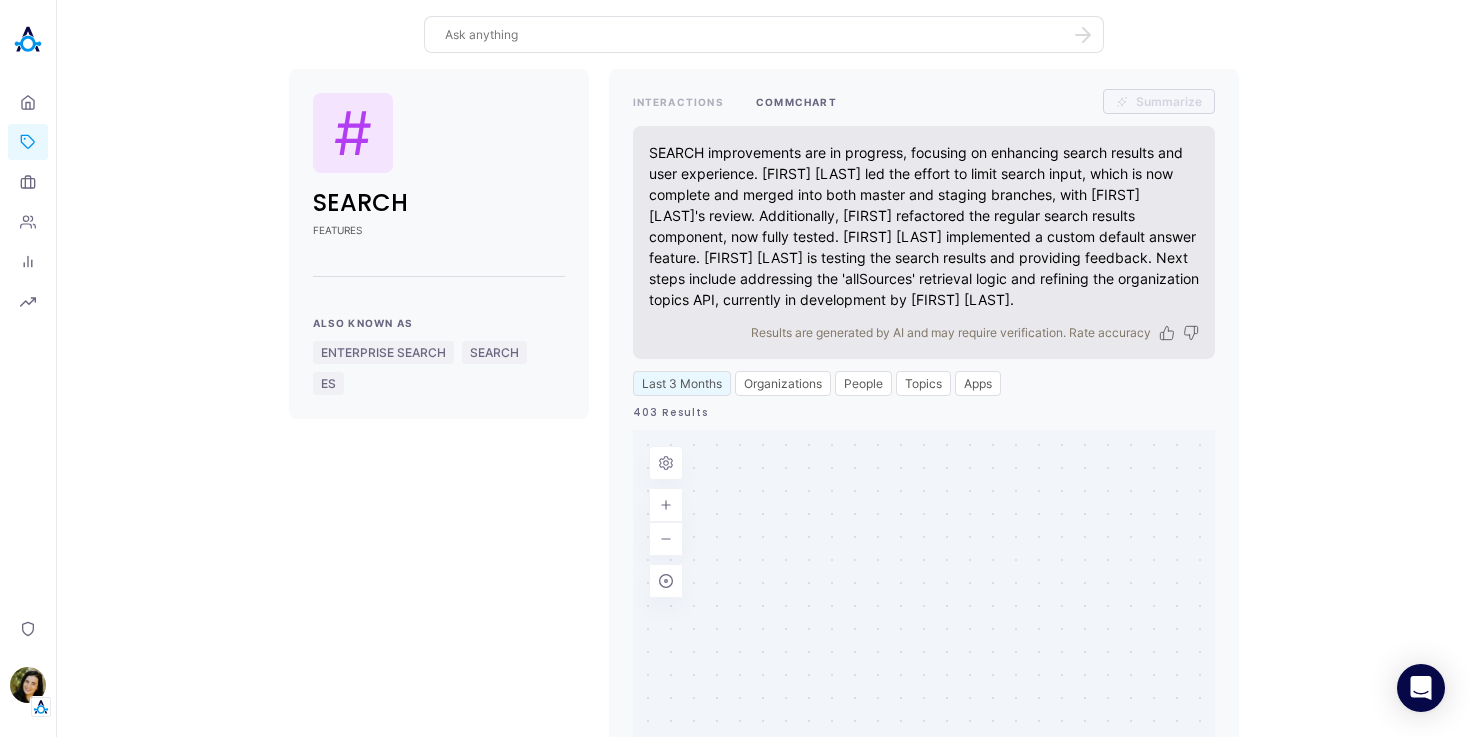type 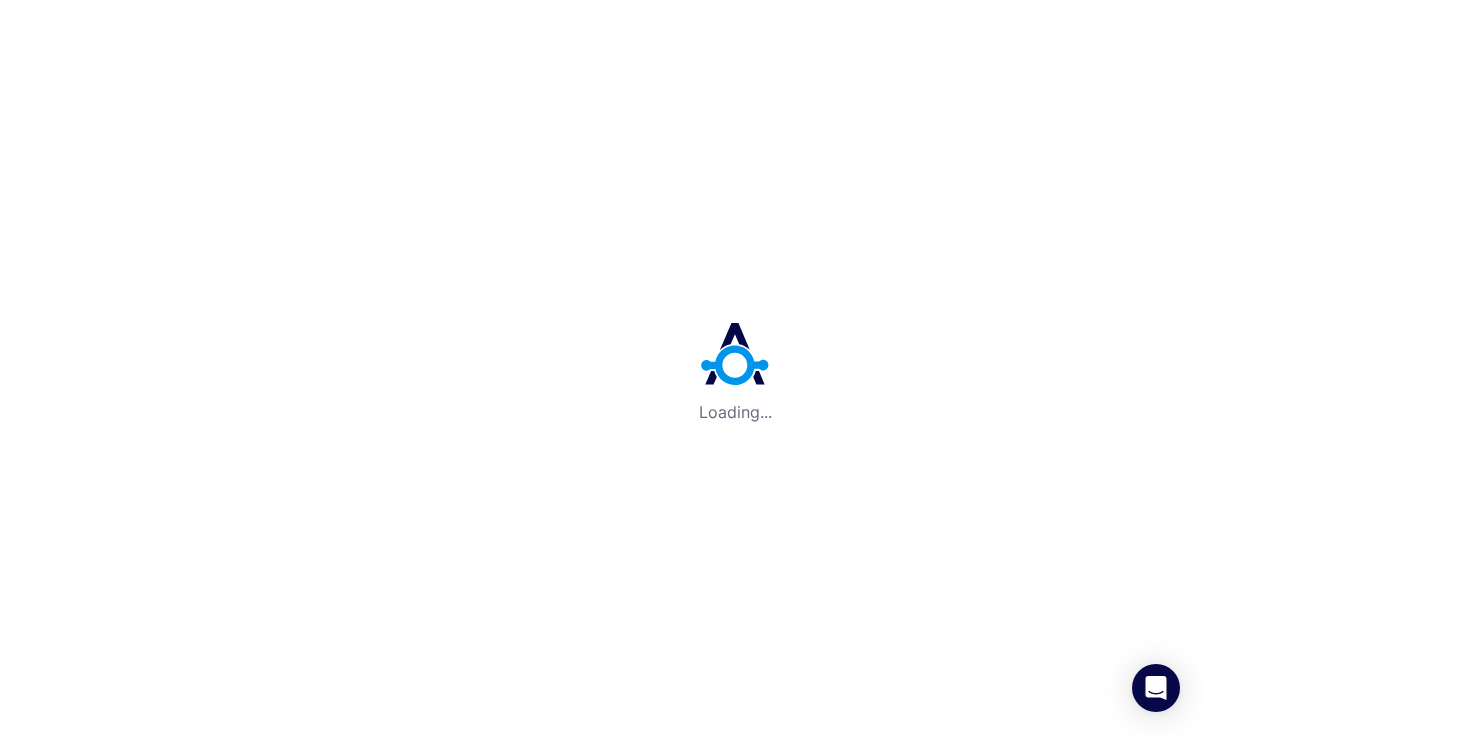 scroll, scrollTop: 0, scrollLeft: 0, axis: both 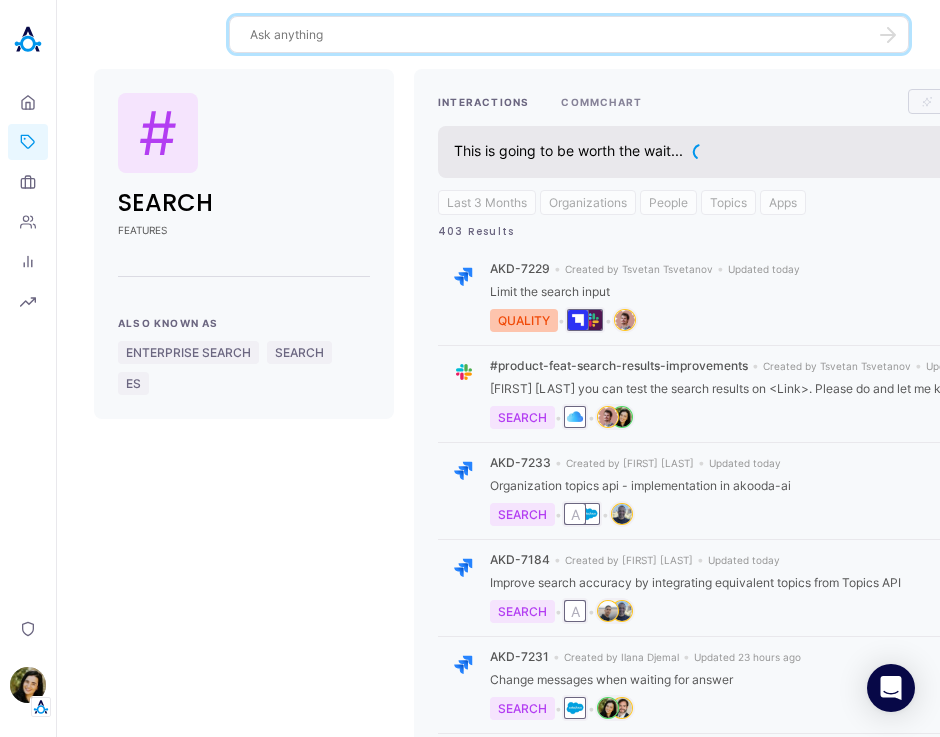 click on "COMMCHART" at bounding box center [601, 101] 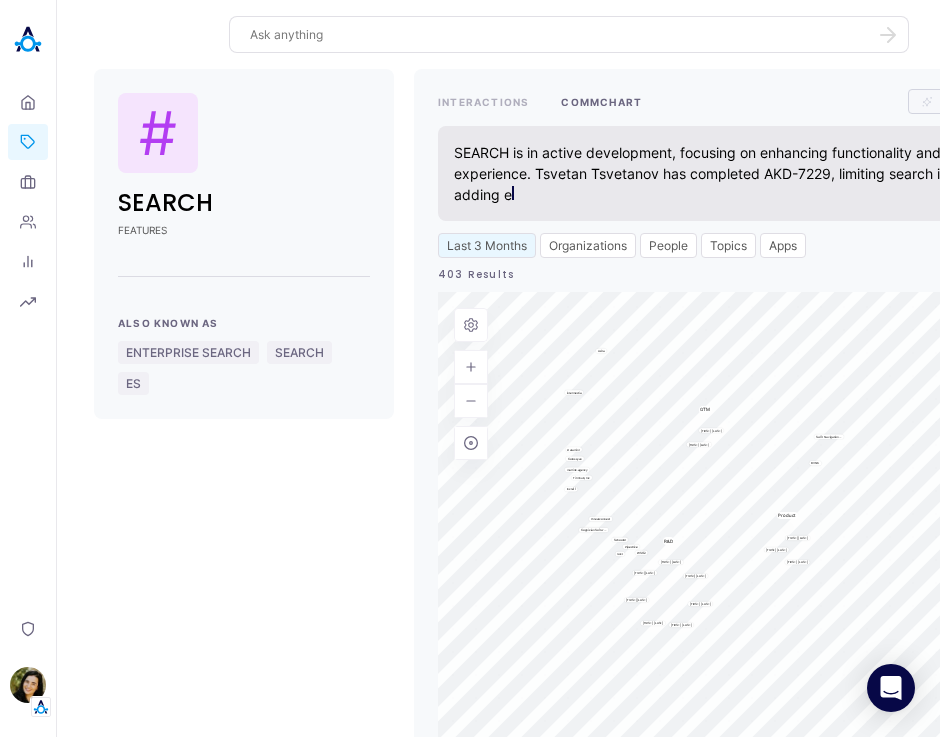 click at bounding box center [557, 34] 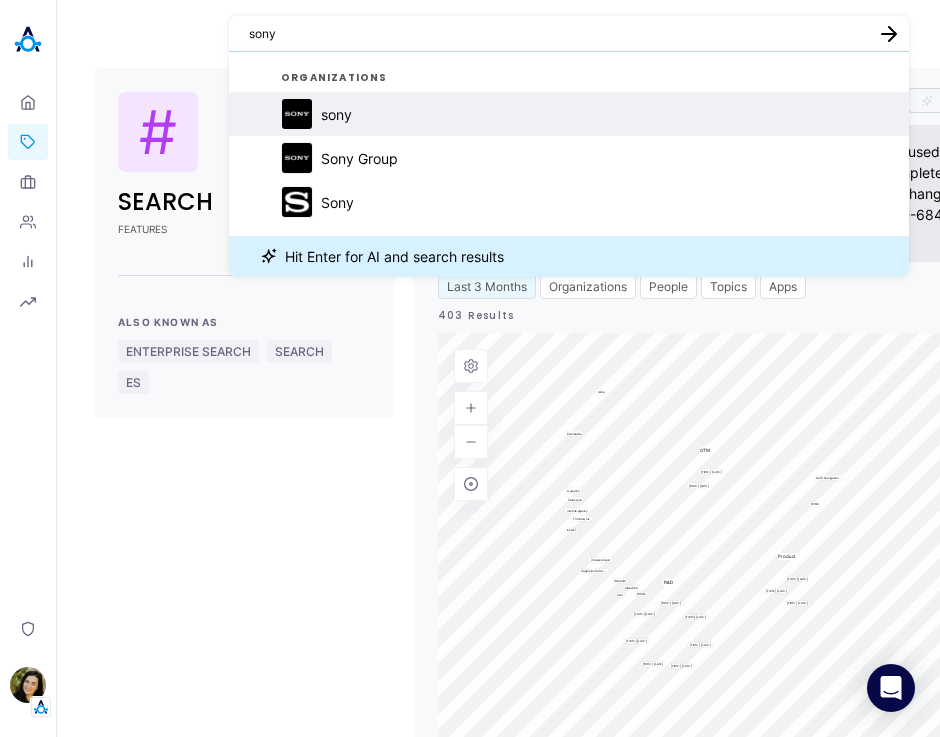 type on "sony" 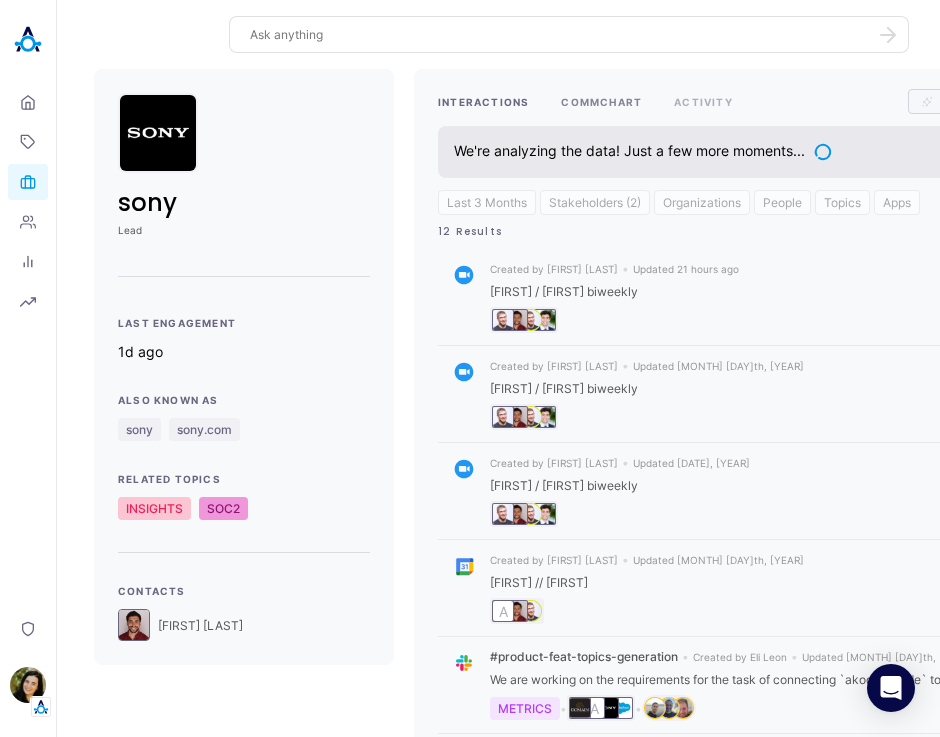 click on "COMMCHART" at bounding box center [601, 101] 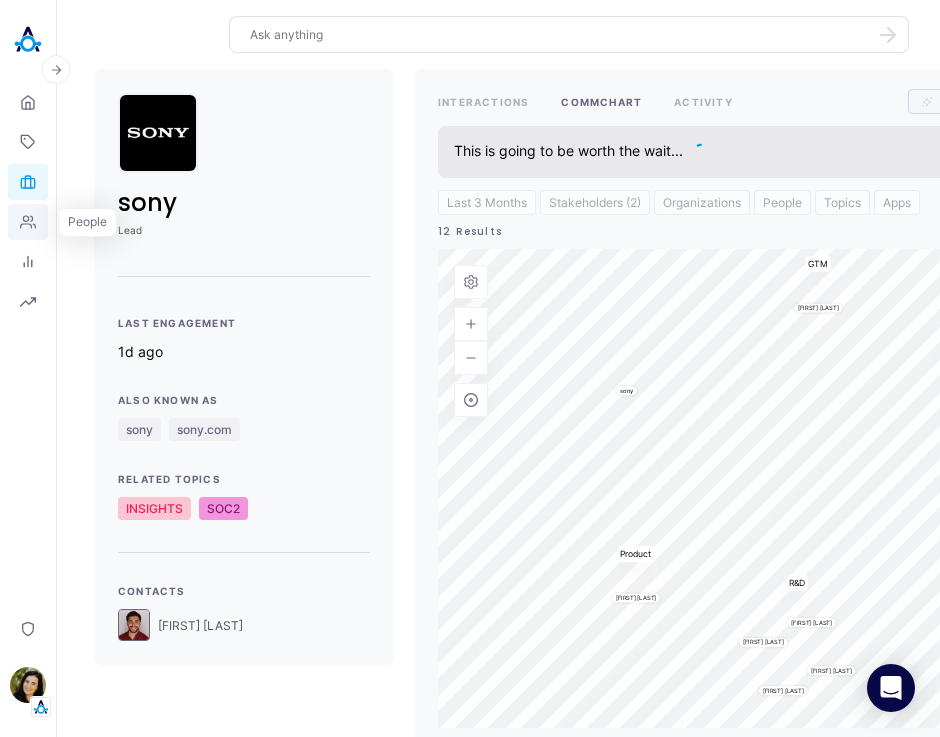click 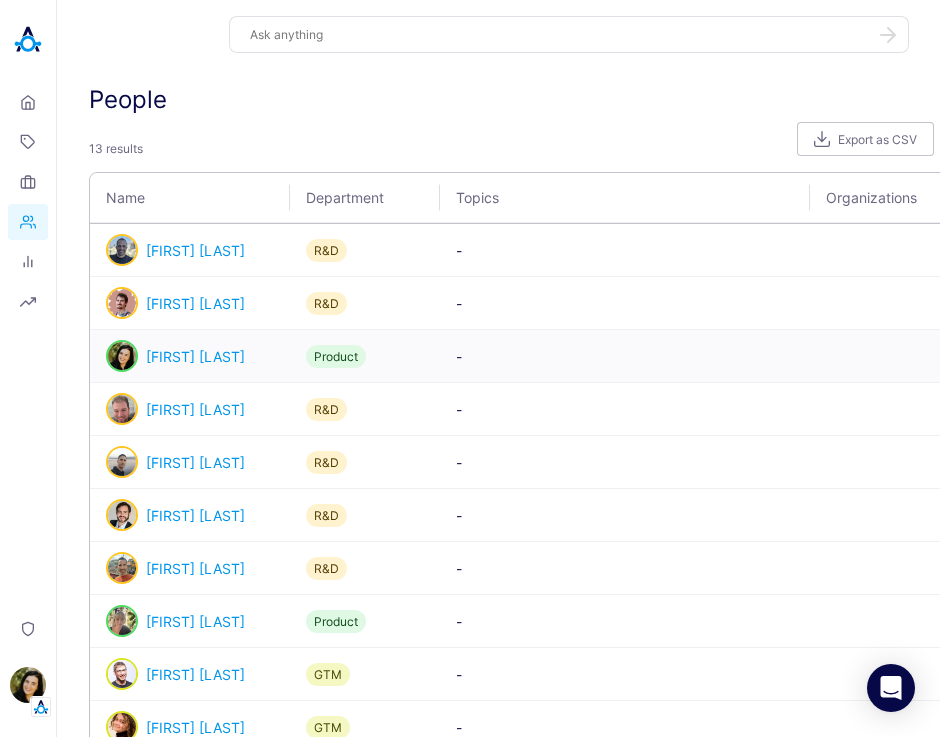 click on "[FIRST] [LAST]" at bounding box center [190, 356] 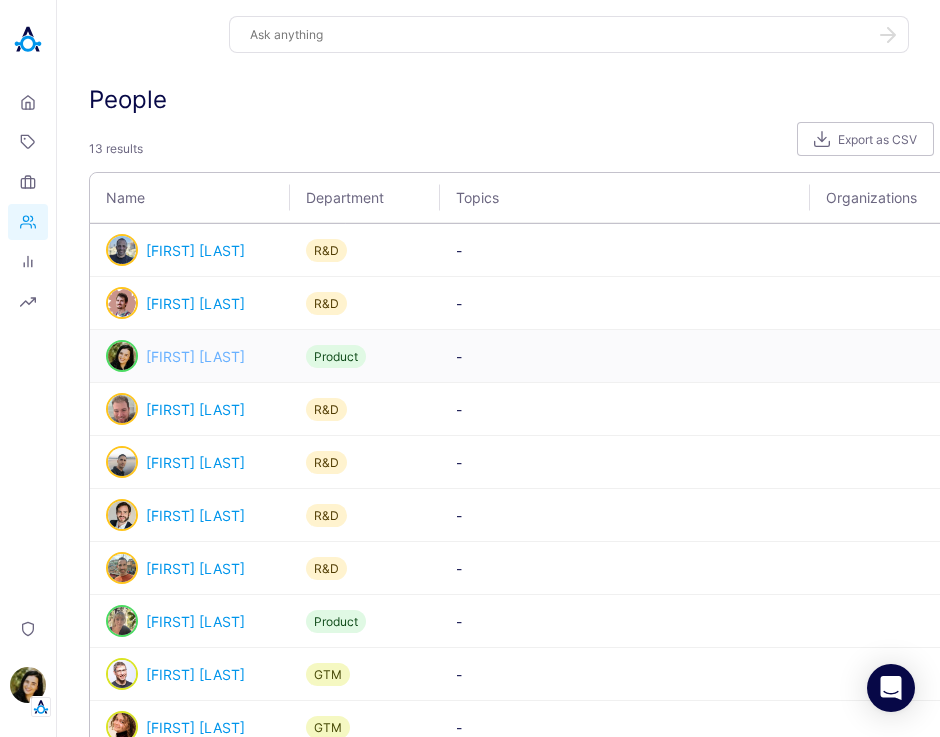click on "[FIRST] [LAST]" at bounding box center [195, 356] 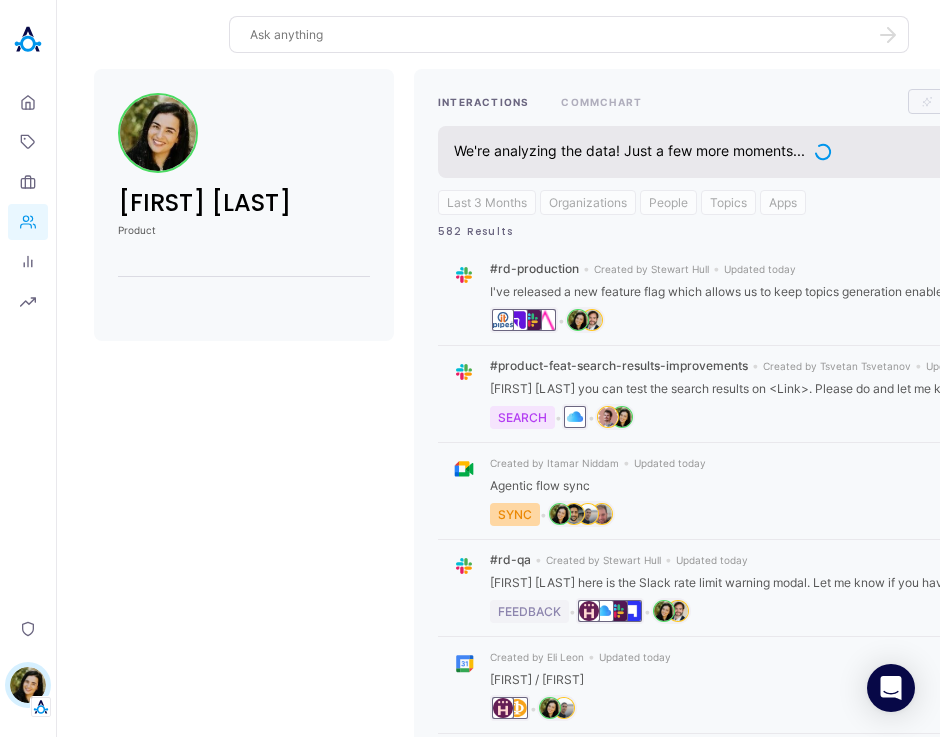 click on "INTERACTIONS COMMCHART Summarize We're analyzing the data! Just a few more moments... Last 3 Months Organizations People Topics Apps 582 Results #rd-production • Created by [FIRST] [LAST] • Updated today I've released a new feature flag which allows us to keep topics generation enabled whilst disabling raw topics matching in Atom Updater.
*ITPipes*
[FIRST] needs more topics clusters for ITPipes.
• I've re-enabled topics generation and disabled raw topics matching (just for ITPipes)
• I've started a 1 year scan for all apps except Slack for them
[FIRST] [LAST] • Summarize #product-feat-search-results-improvements • Created by [FIRST] [LAST] • Updated today [FIRST] [LAST] you can test the search results on <Link>. Please do and let me know if there's anything else to improve 🚀 SEARCH • • Summarize Created by [FIRST] [LAST] • Updated today Agentic flow sync SYNC • Summarize #rd-qa • Created by [FIRST] [LAST] • Updated today FEEDBACK • +6 +9" at bounding box center (729, 675) 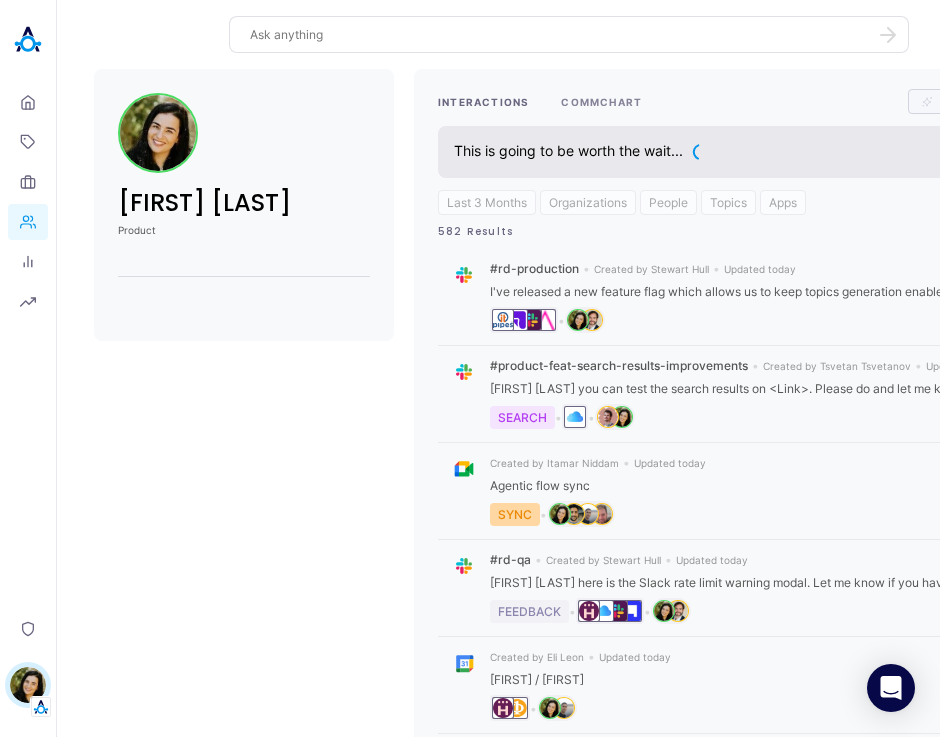 click on "COMMCHART" at bounding box center (601, 101) 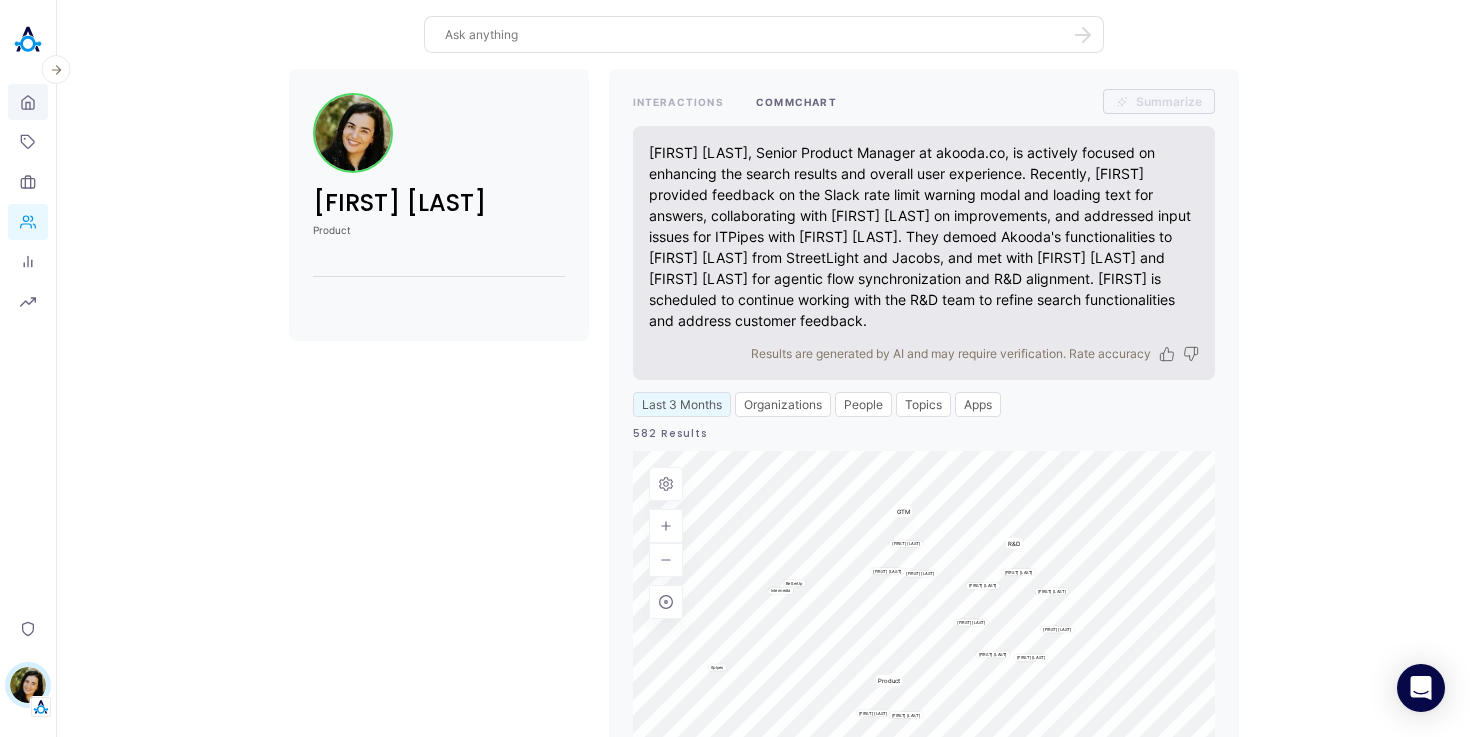 click 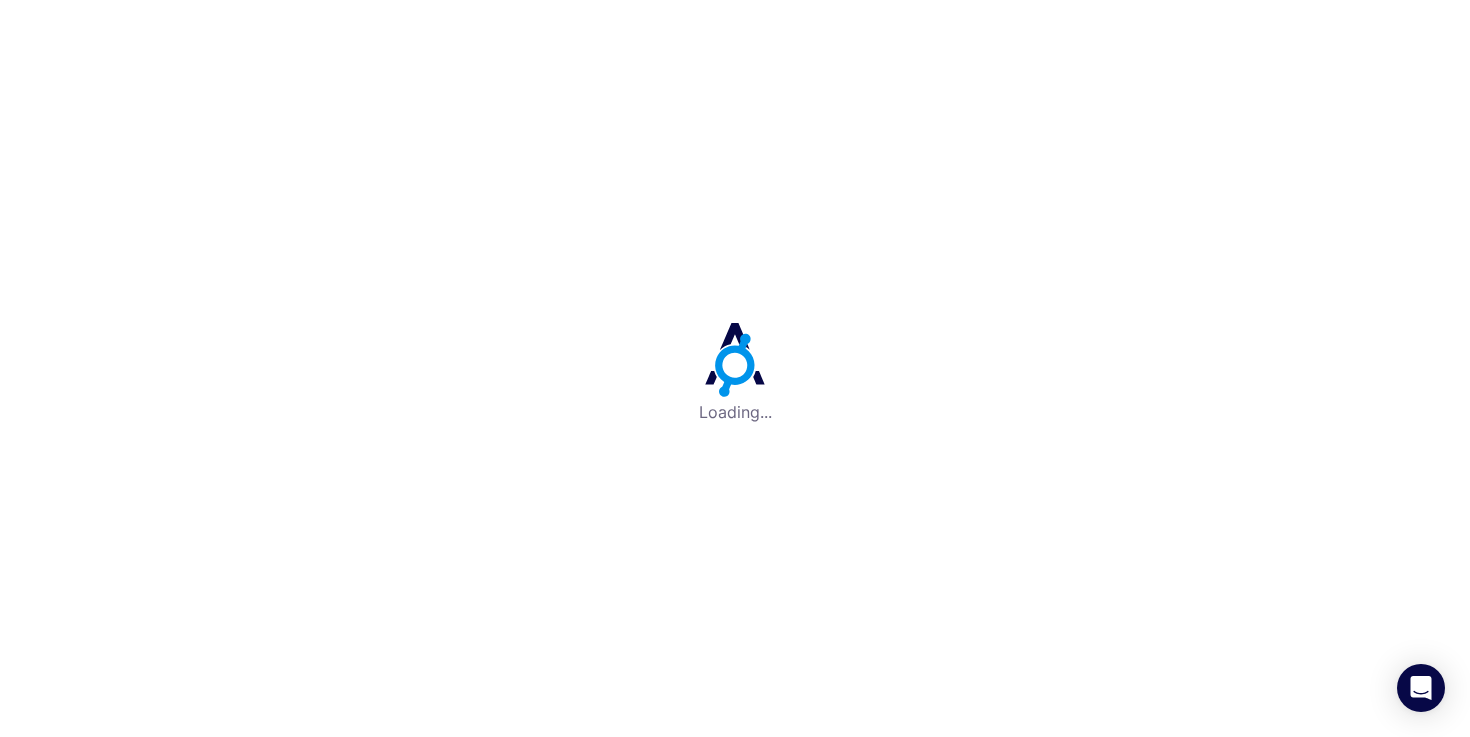 scroll, scrollTop: 0, scrollLeft: 0, axis: both 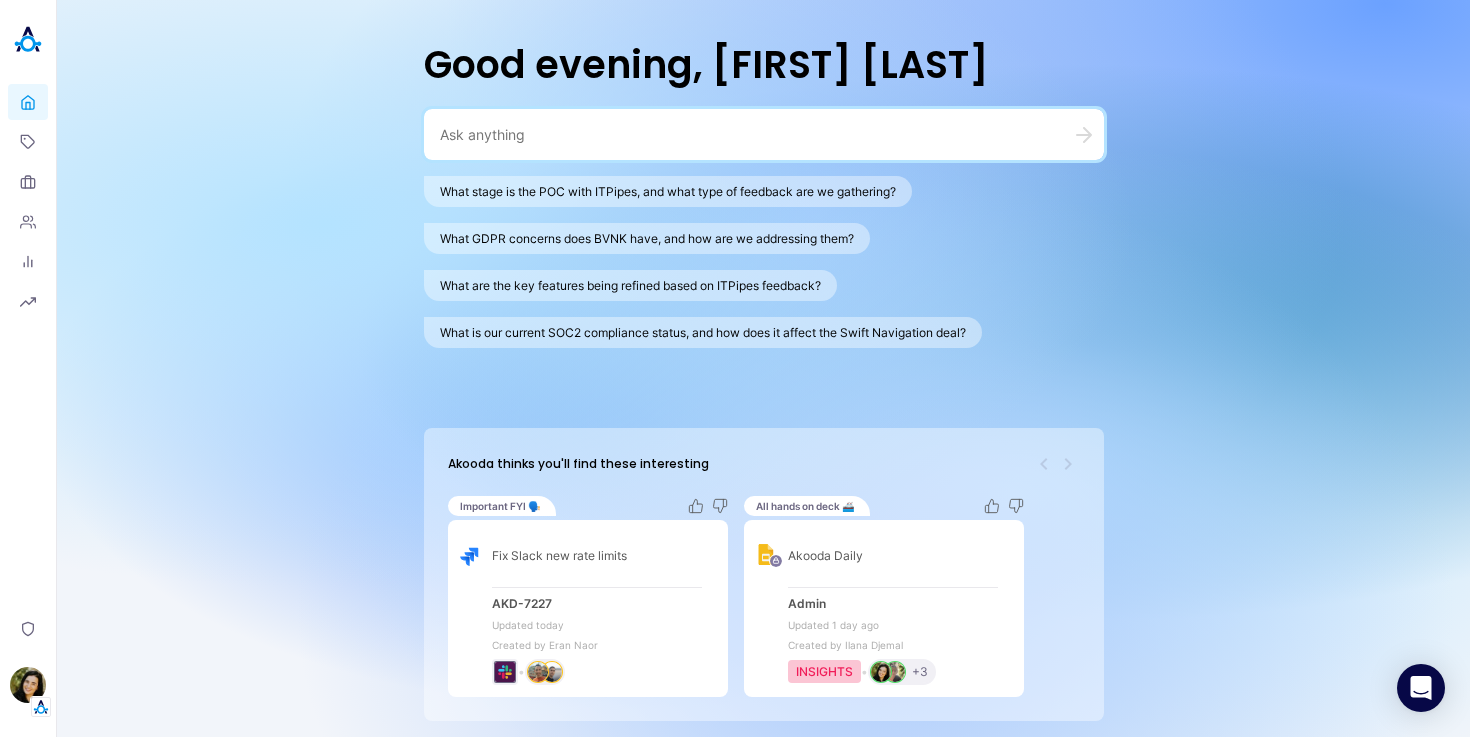 click at bounding box center [764, 134] 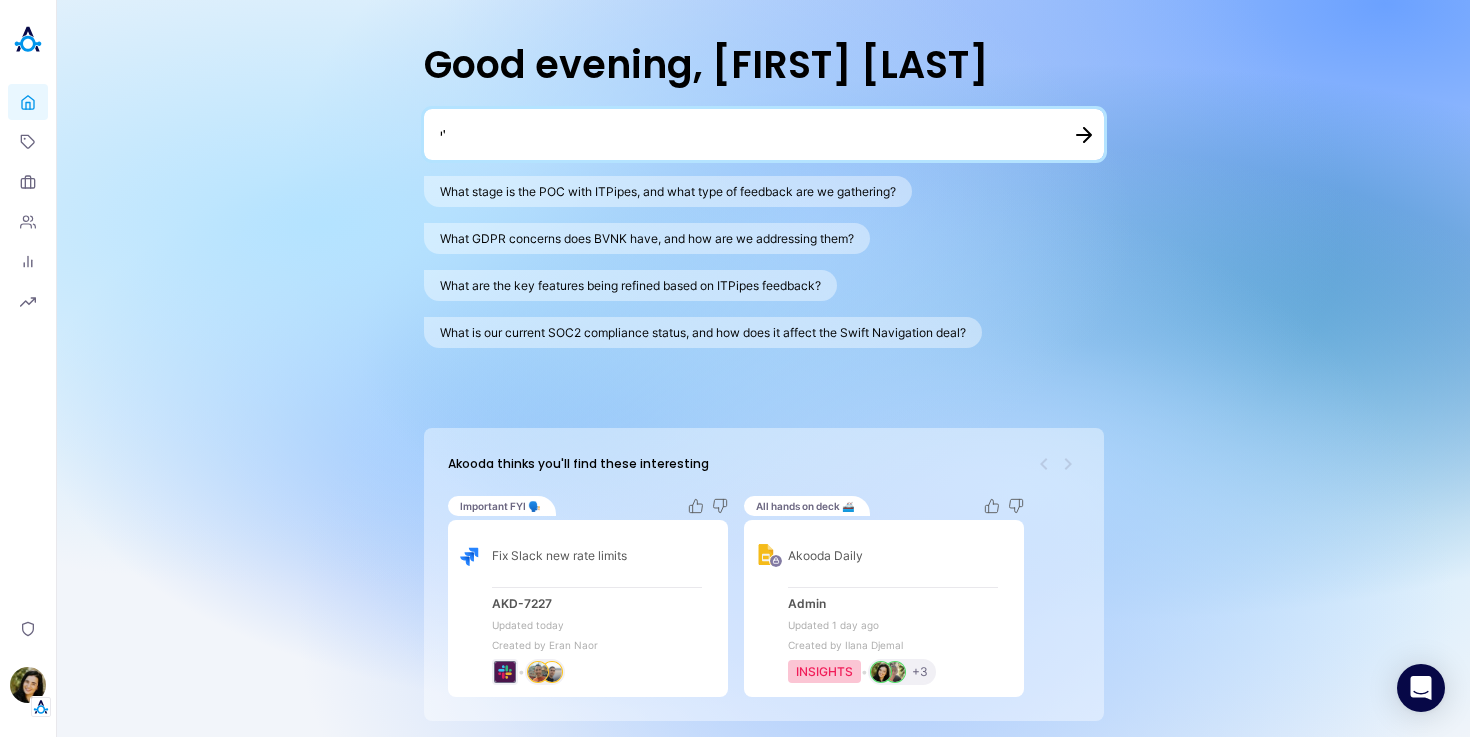 type on "׳" 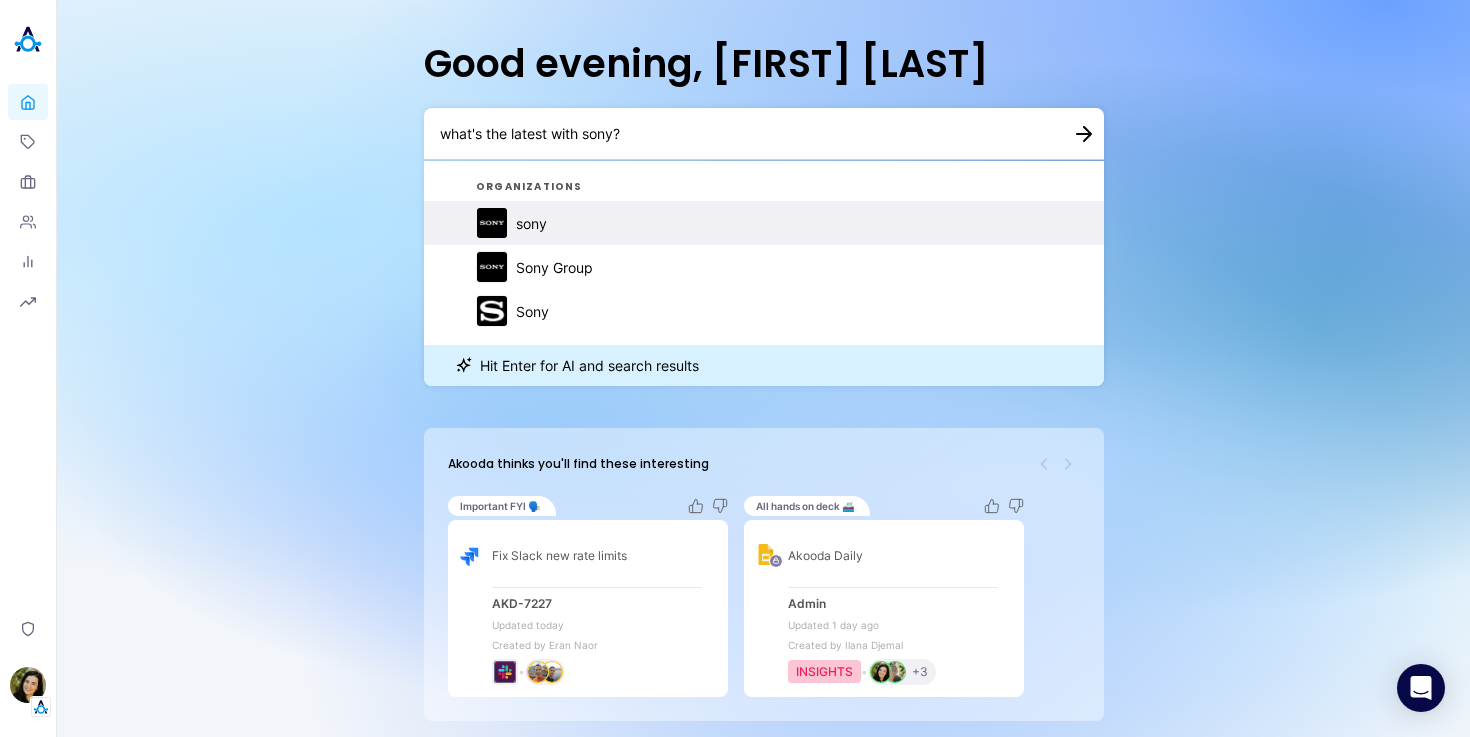 type on "what's the latest with sony?" 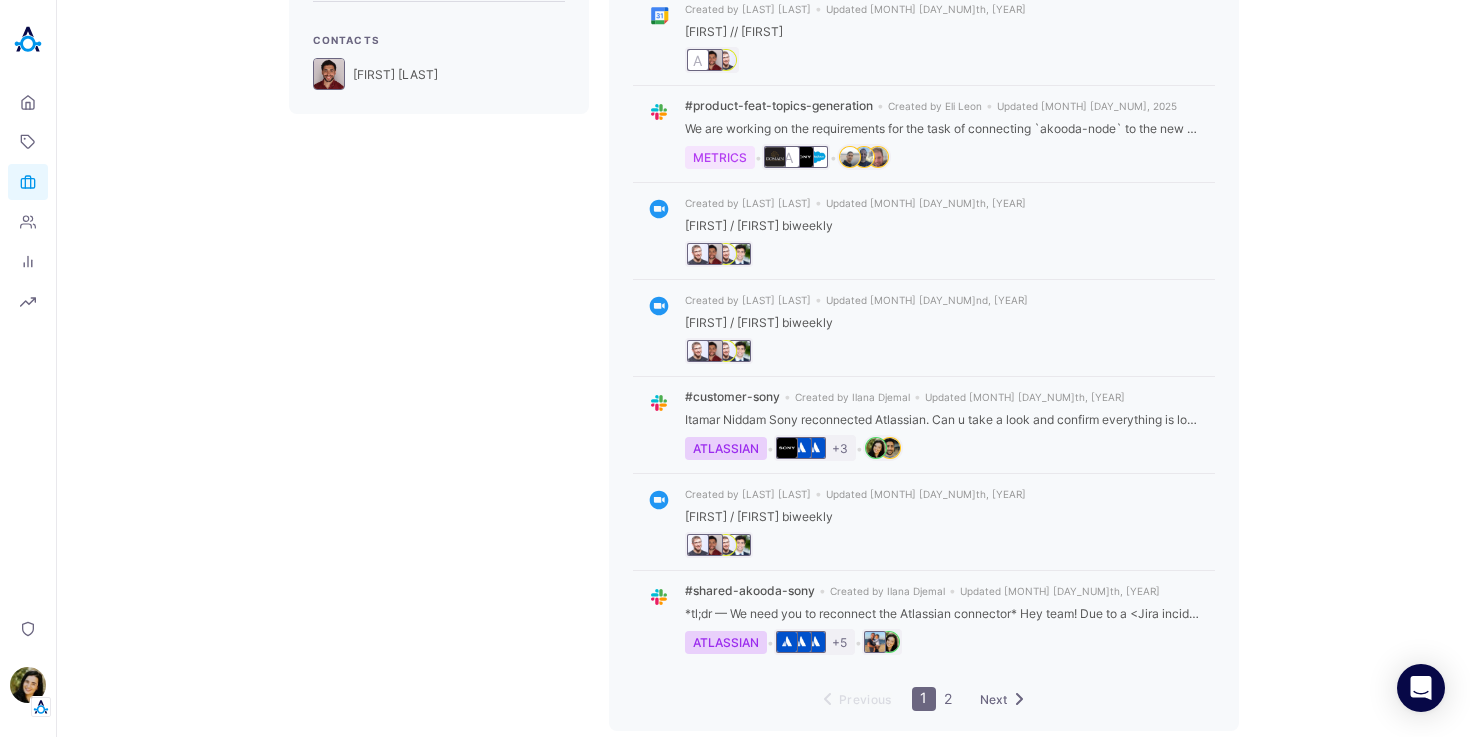 scroll, scrollTop: 0, scrollLeft: 0, axis: both 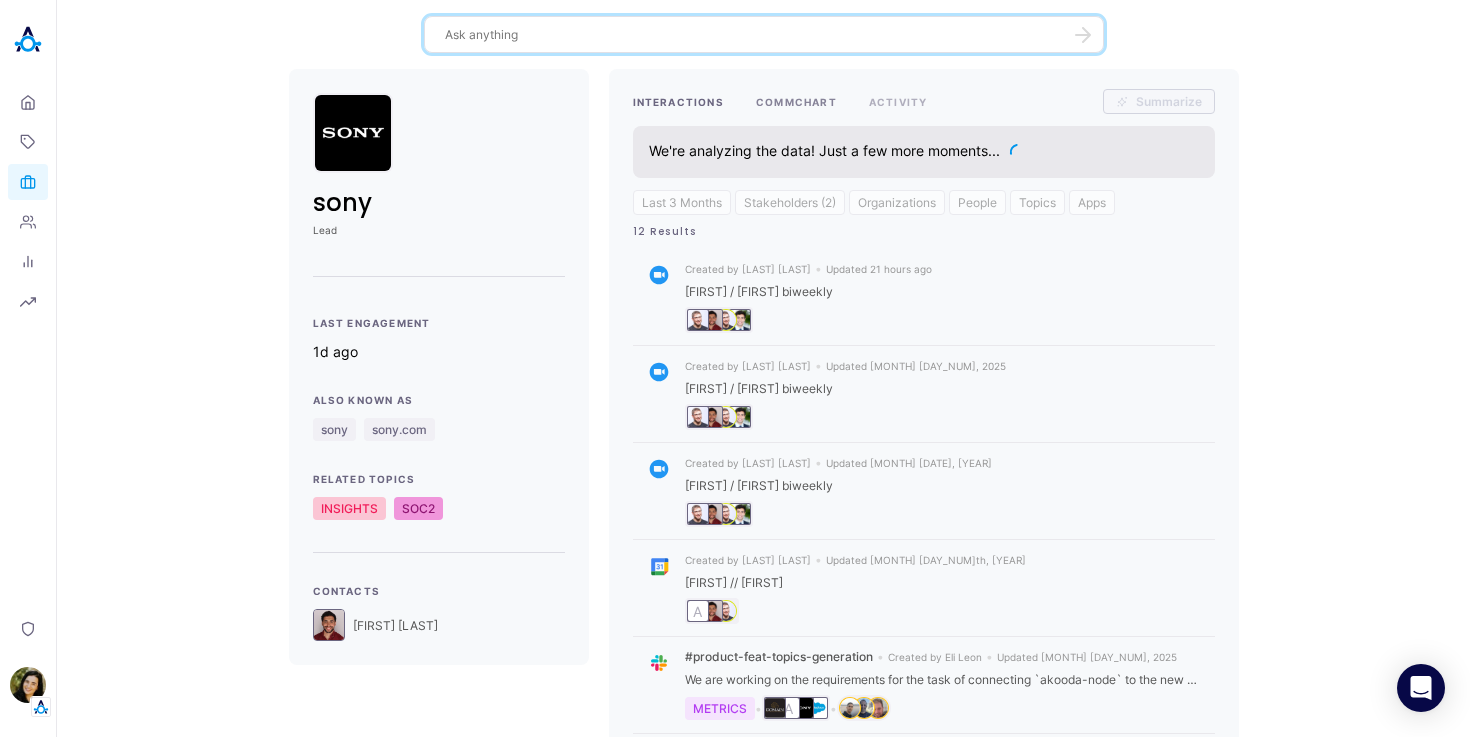 click on "COMMCHART" at bounding box center (796, 101) 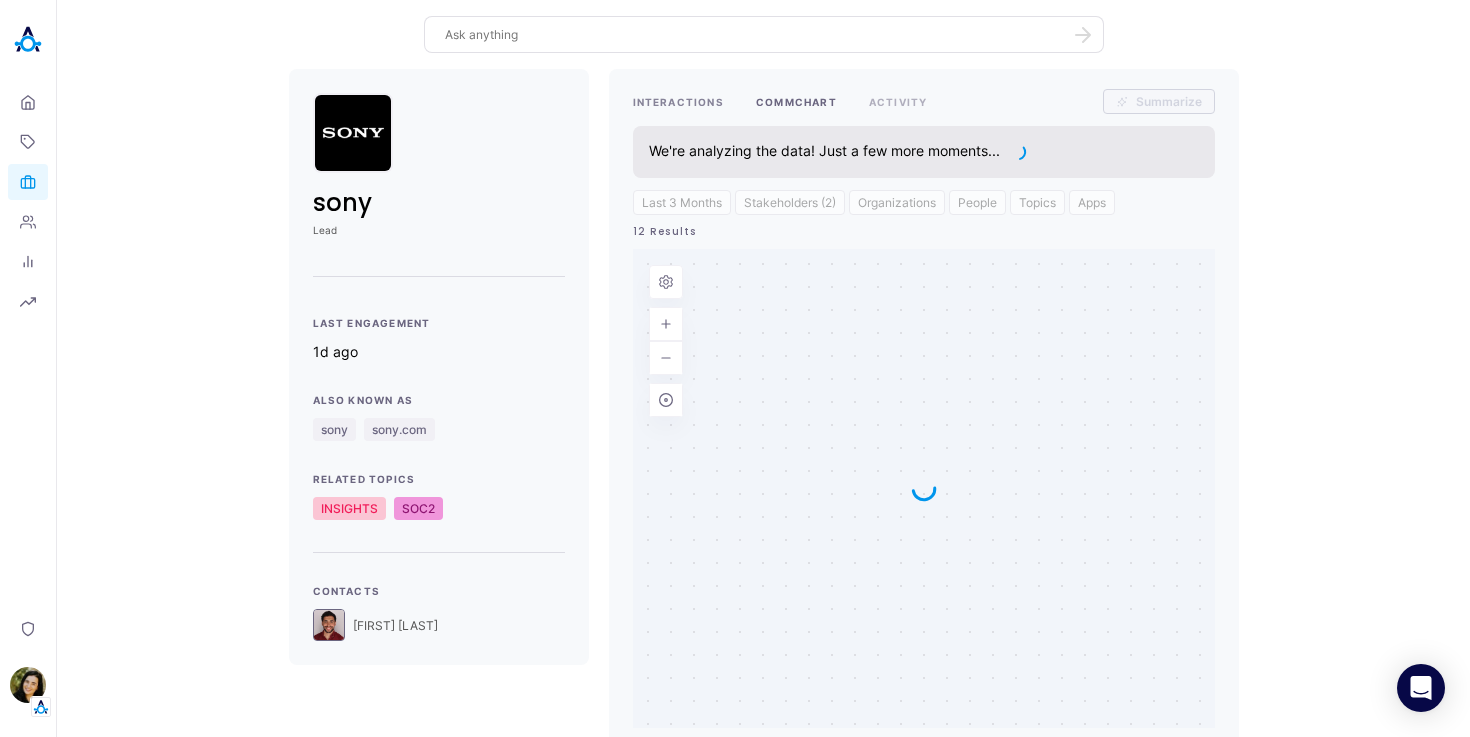 click on "INTERACTIONS" at bounding box center (678, 101) 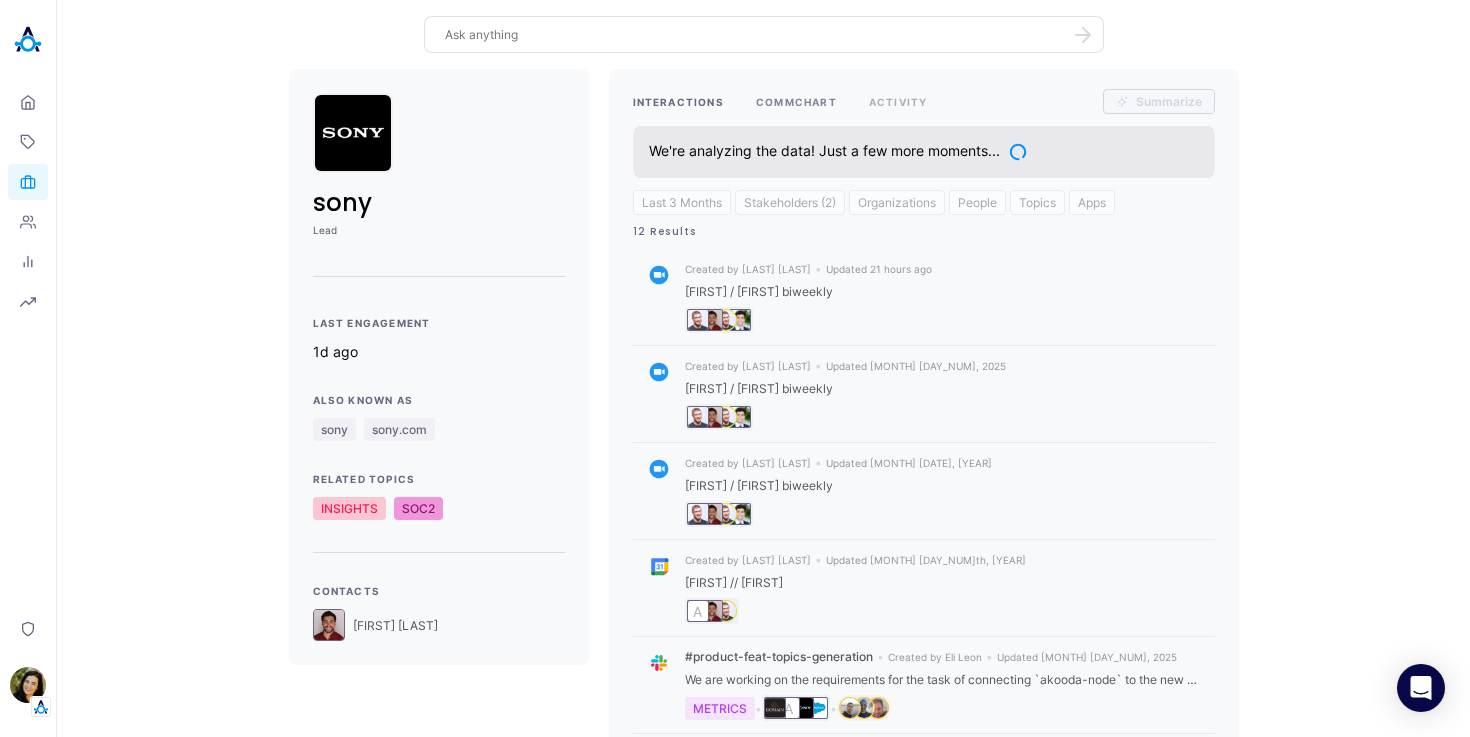 click on "COMMCHART" at bounding box center (796, 101) 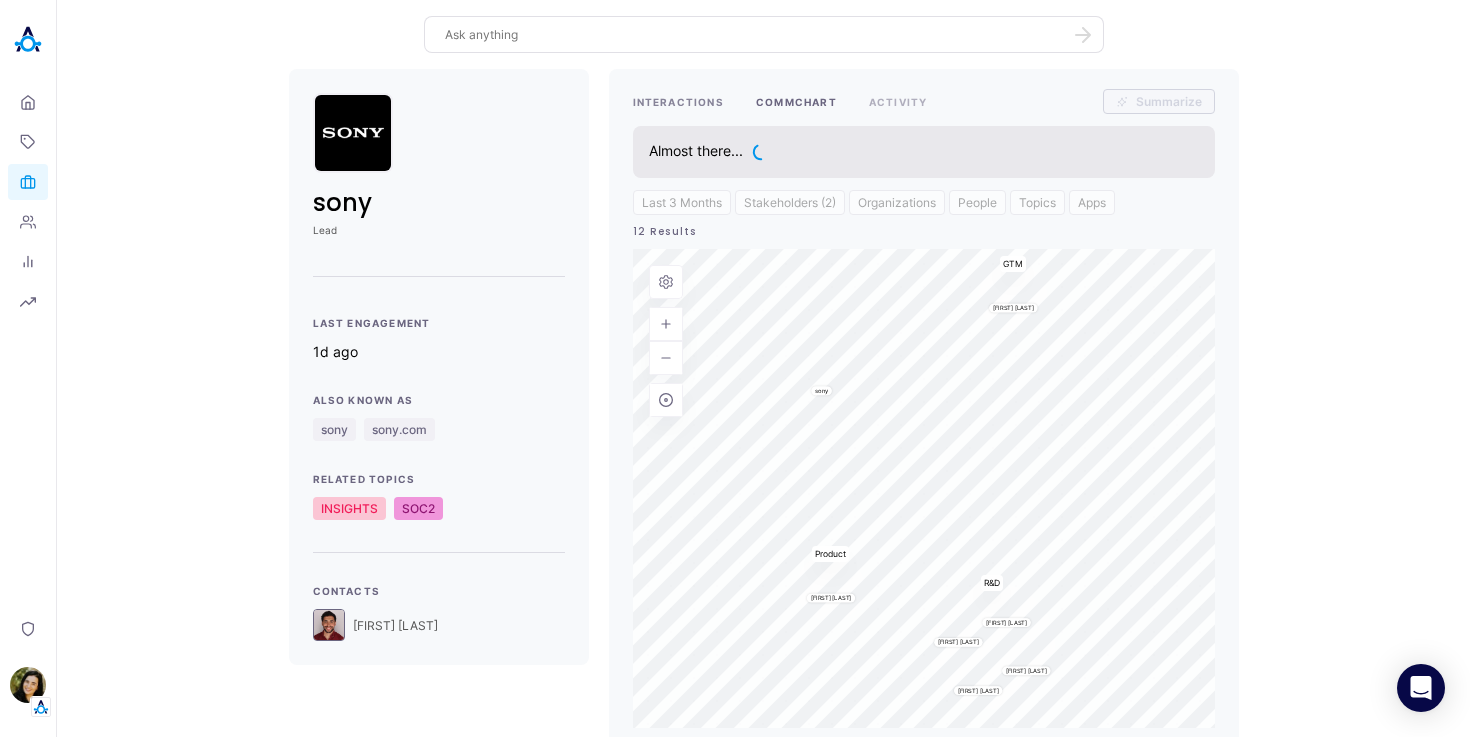 click on "INTERACTIONS" at bounding box center [678, 101] 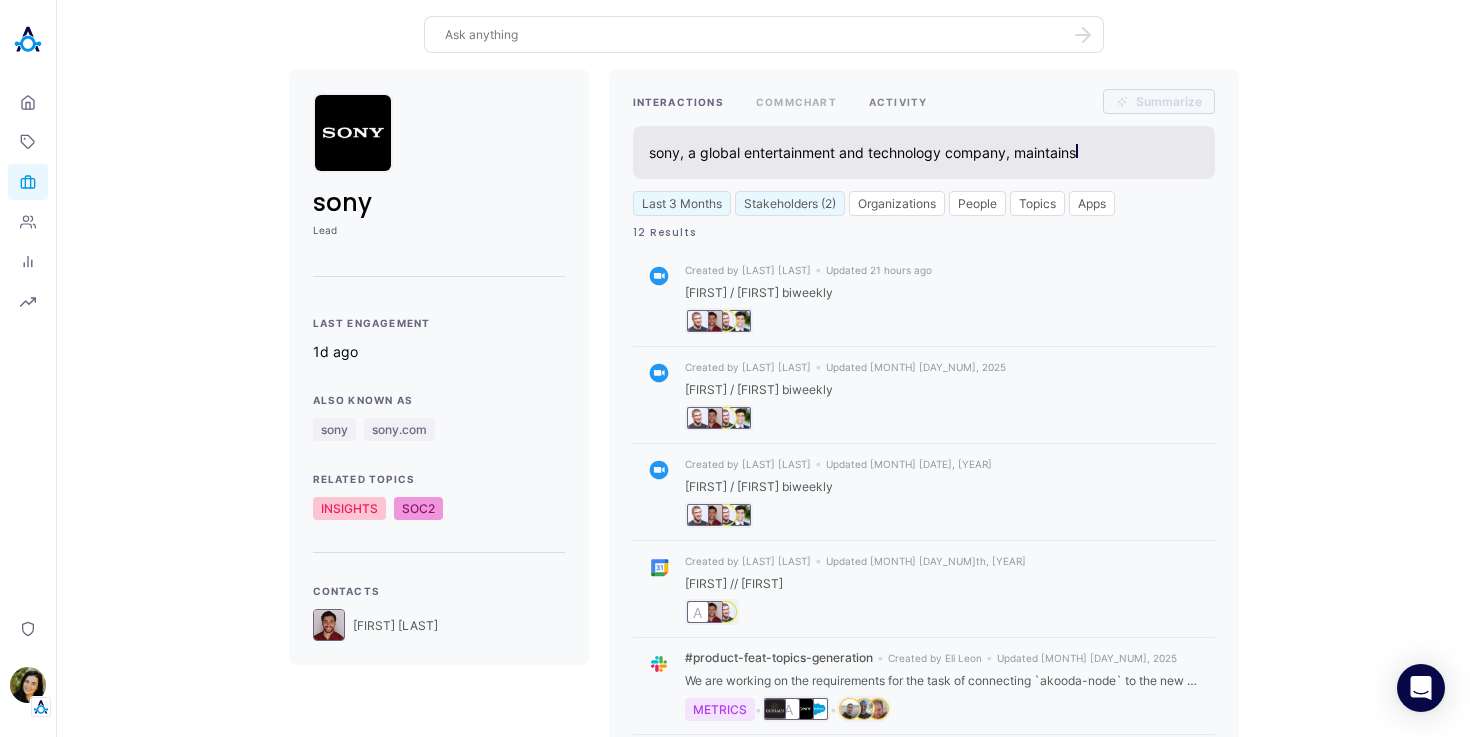click on "ACTIVITY" at bounding box center [898, 101] 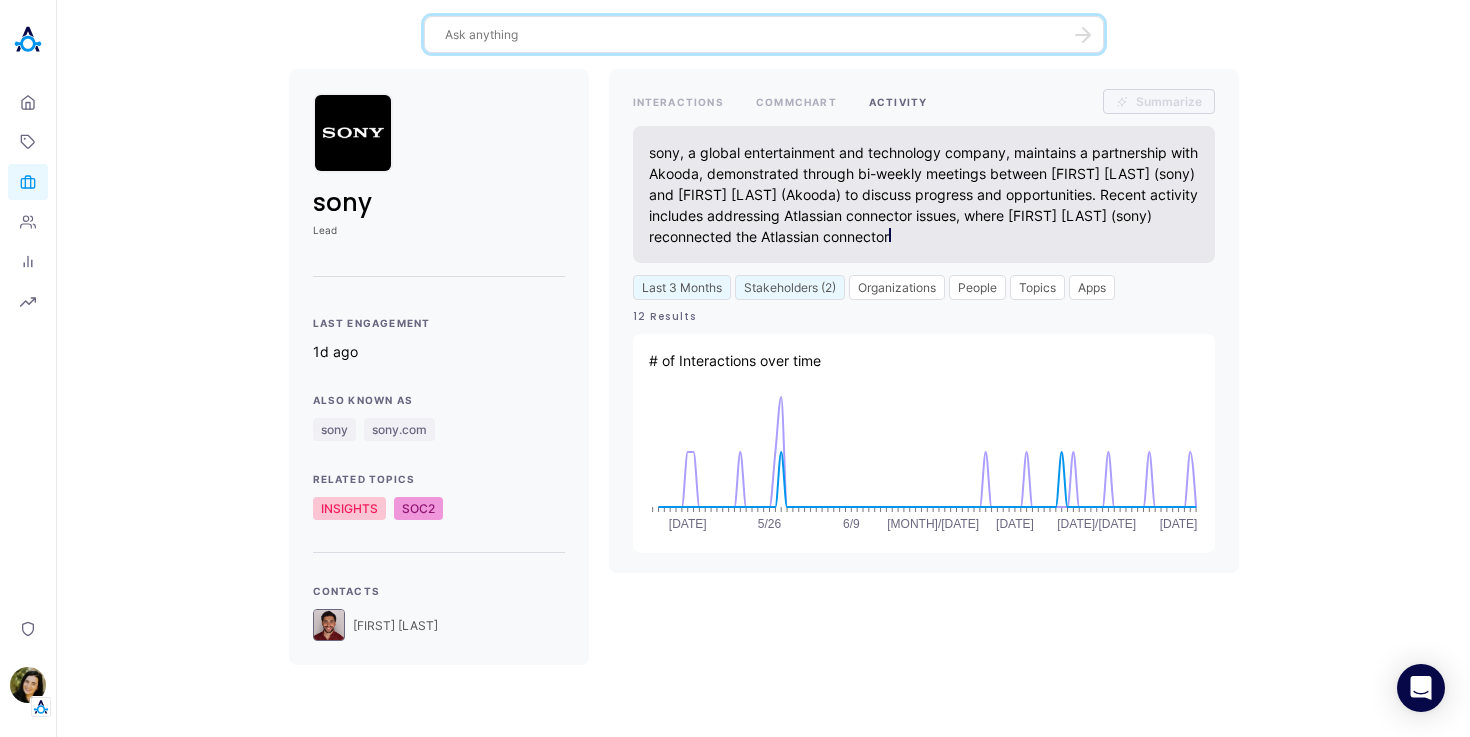 click at bounding box center [752, 34] 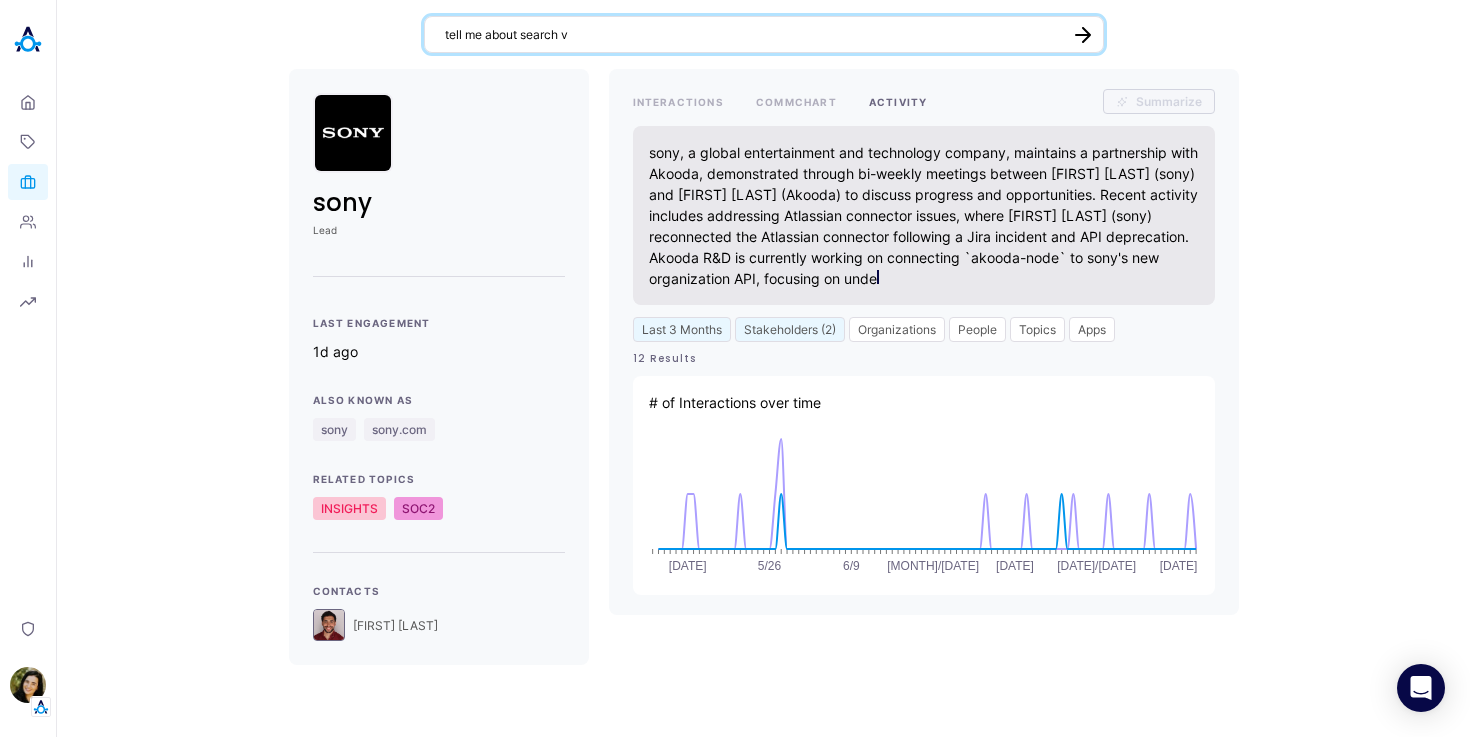 type on "tell me about search v2" 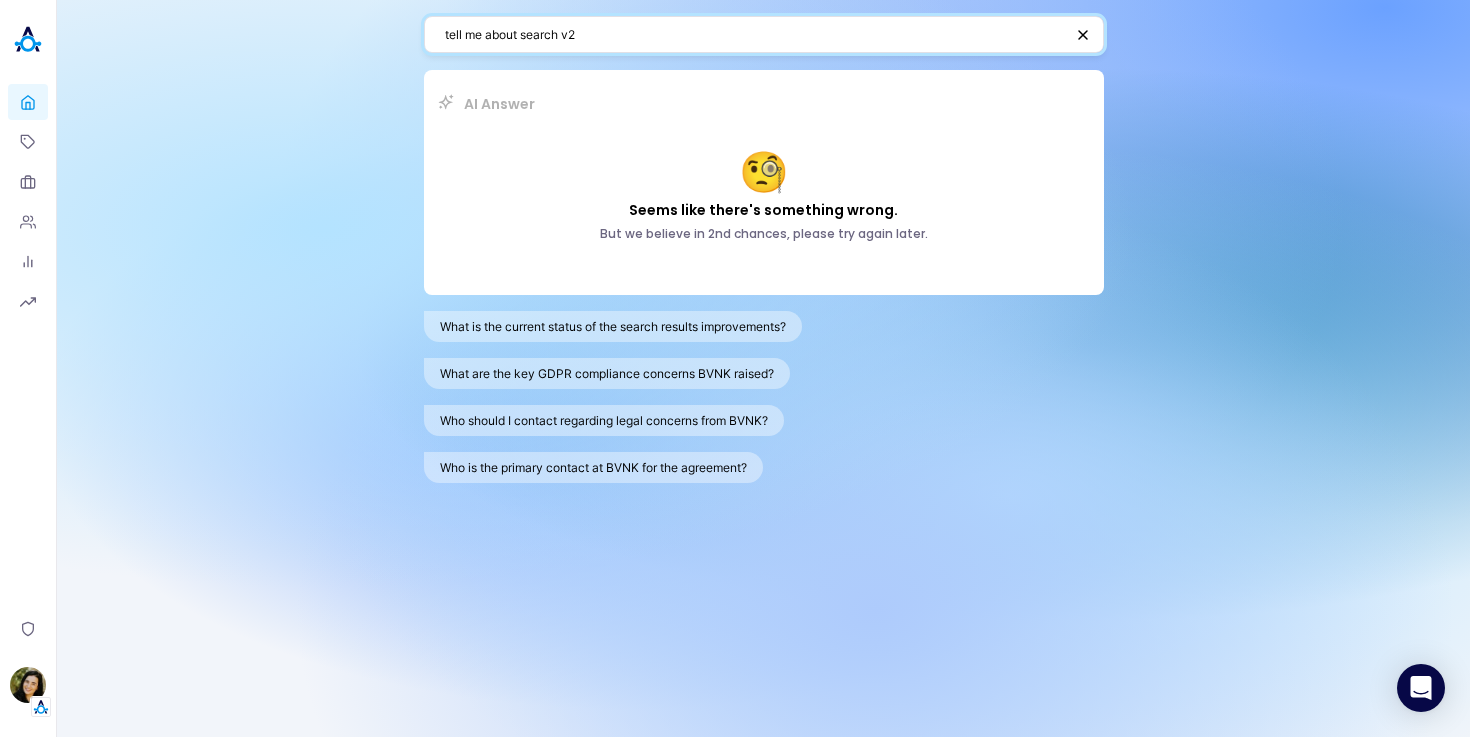 click on "tell me about search v2" at bounding box center (754, 34) 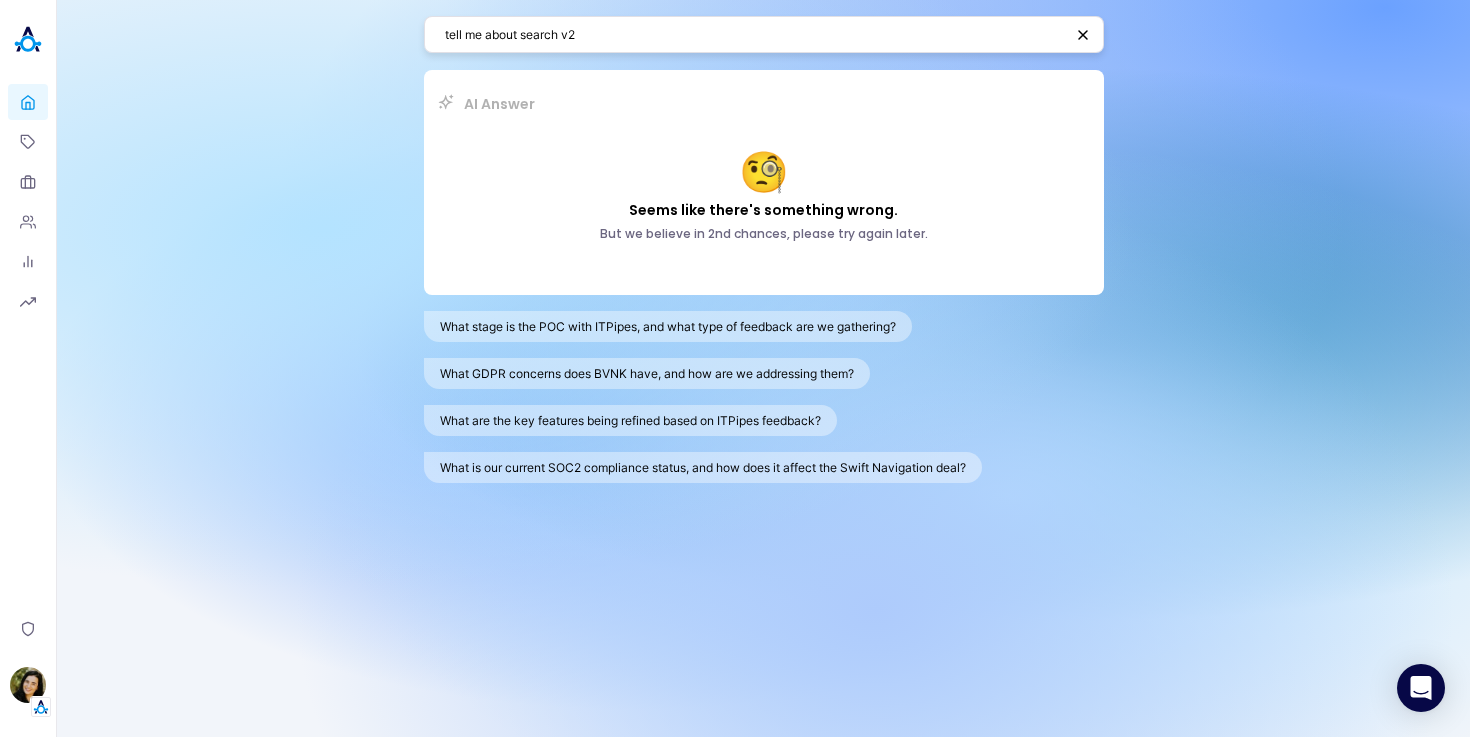click on "tell me about search v2" at bounding box center (754, 34) 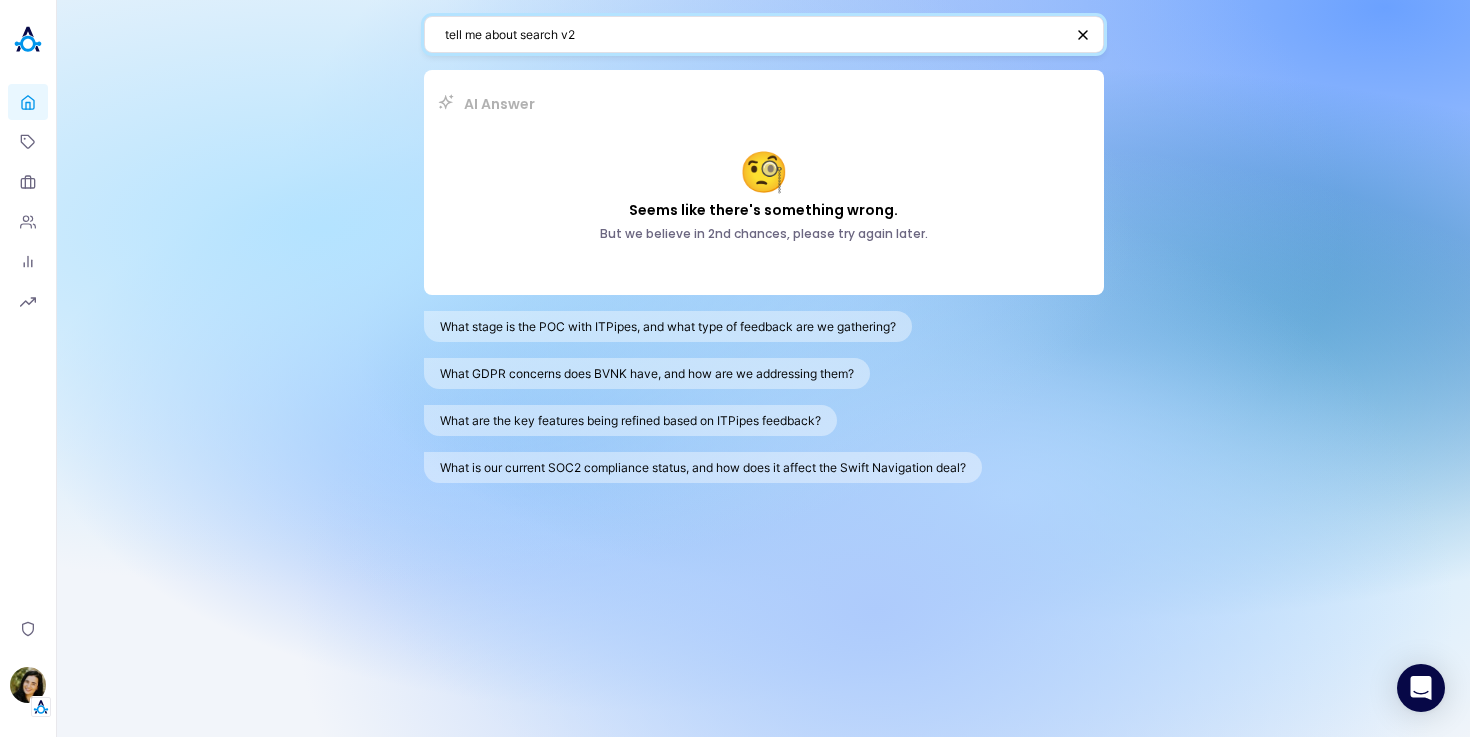 click on "tell me about search v2" at bounding box center [754, 34] 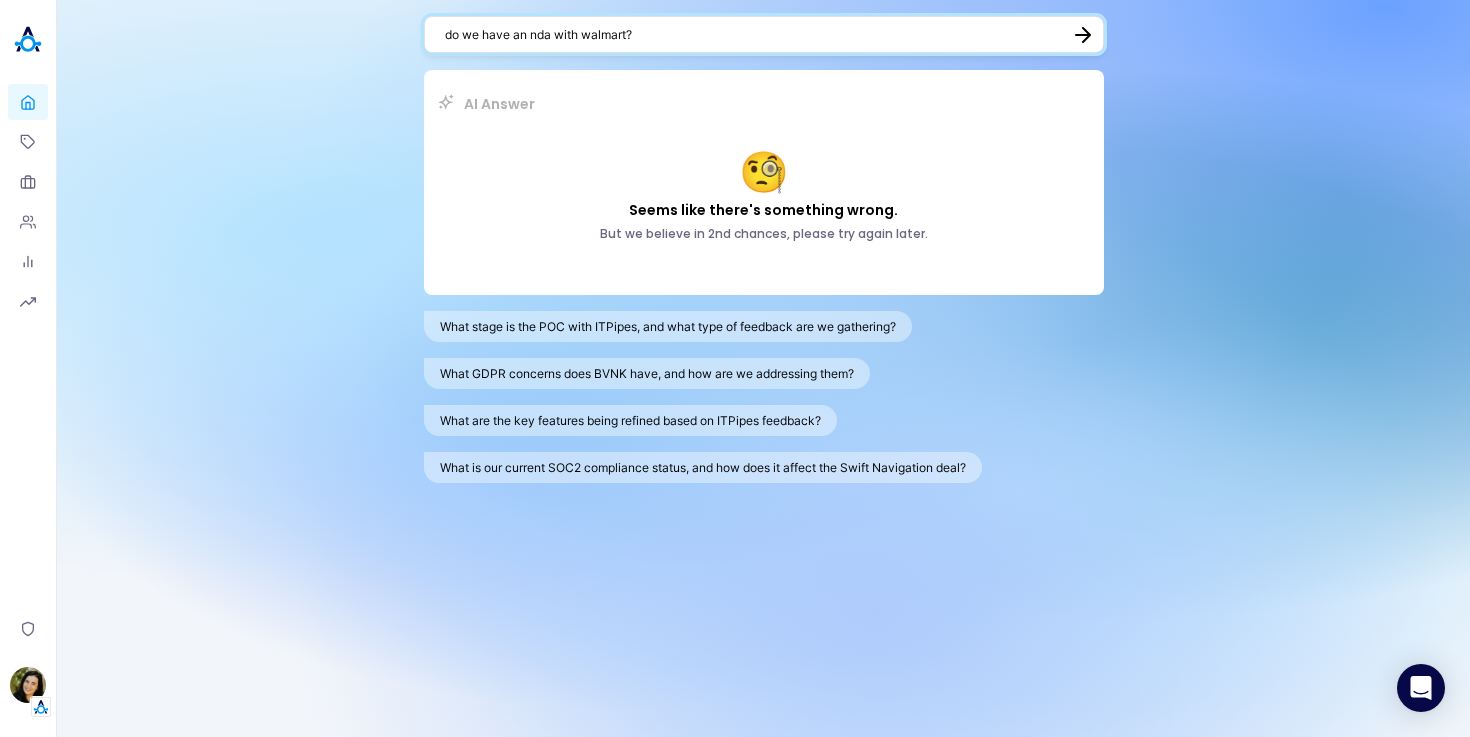 type on "do we have an nda with walmart?" 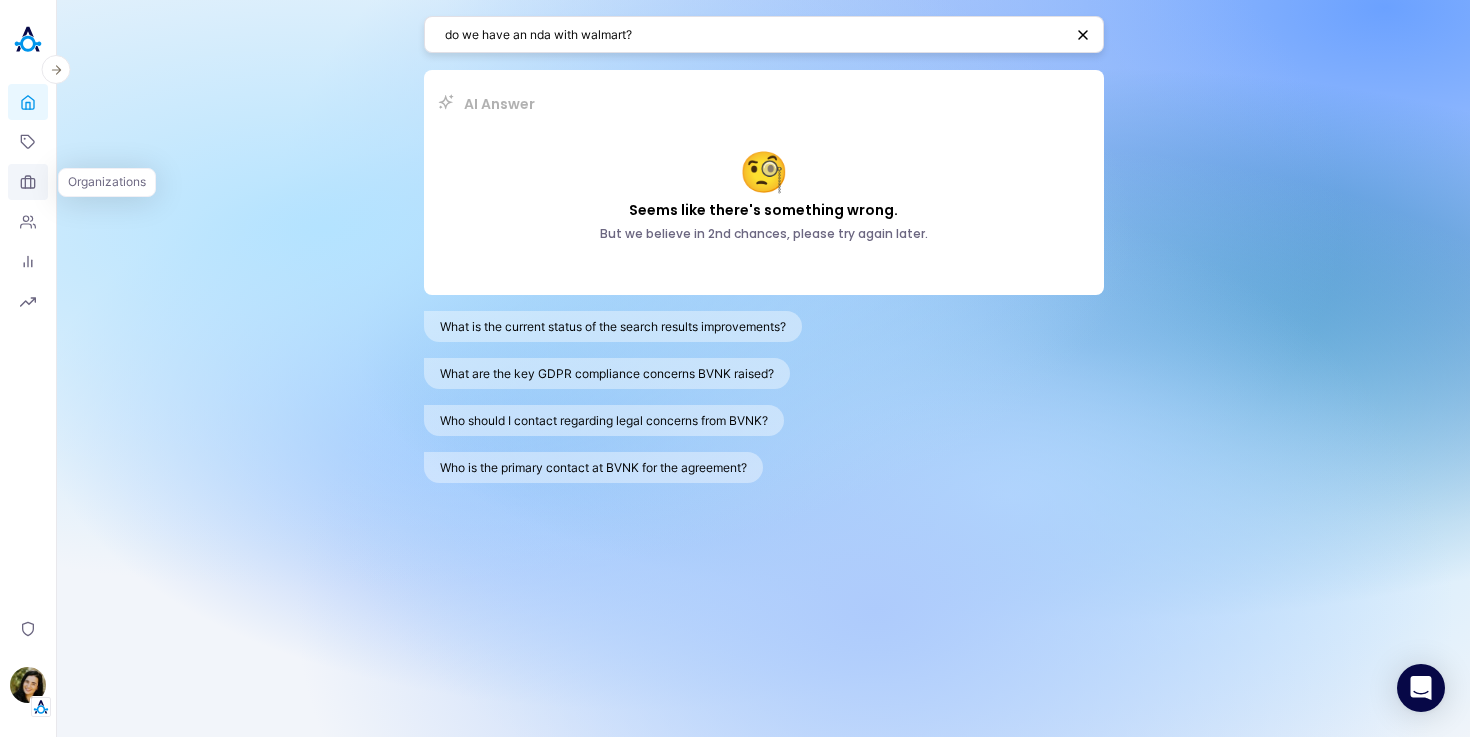 click 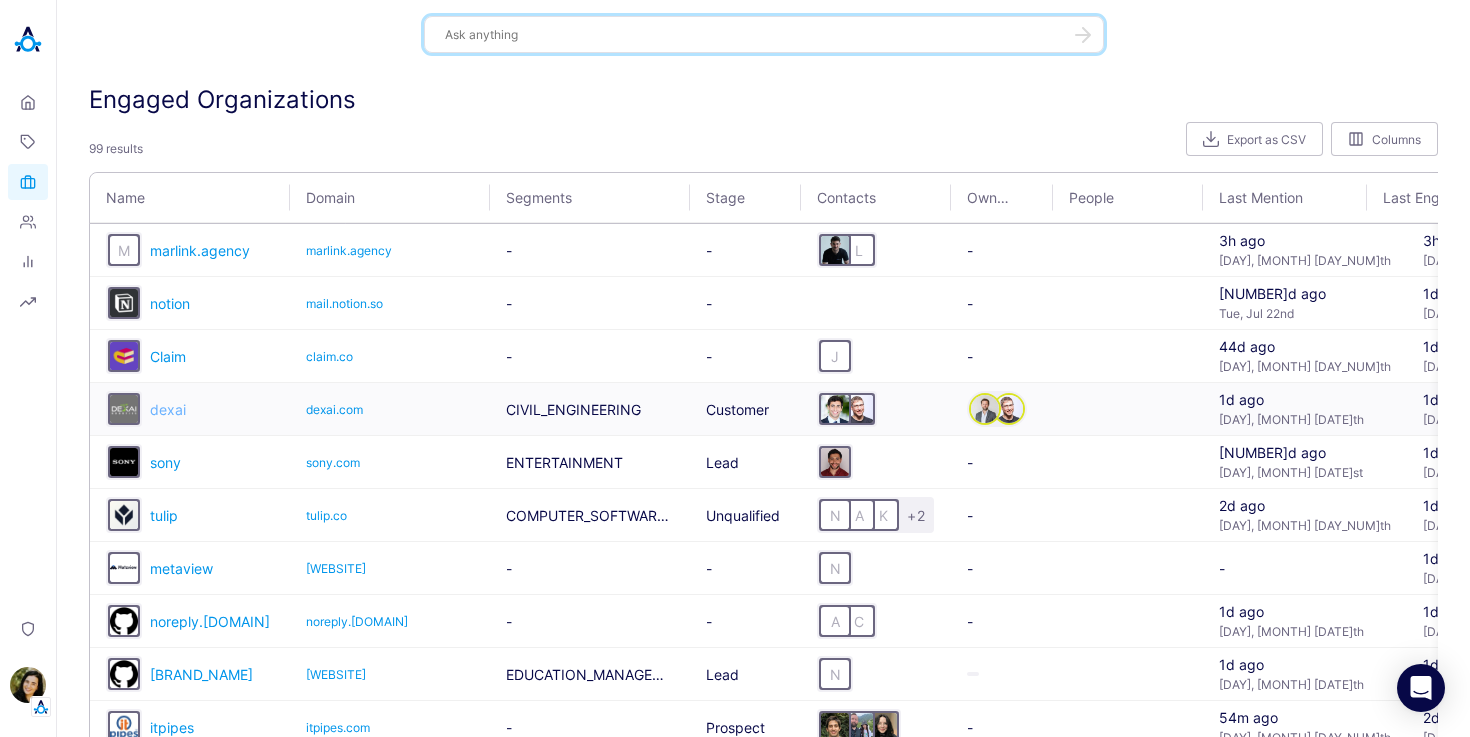 click on "dexai" at bounding box center [168, 409] 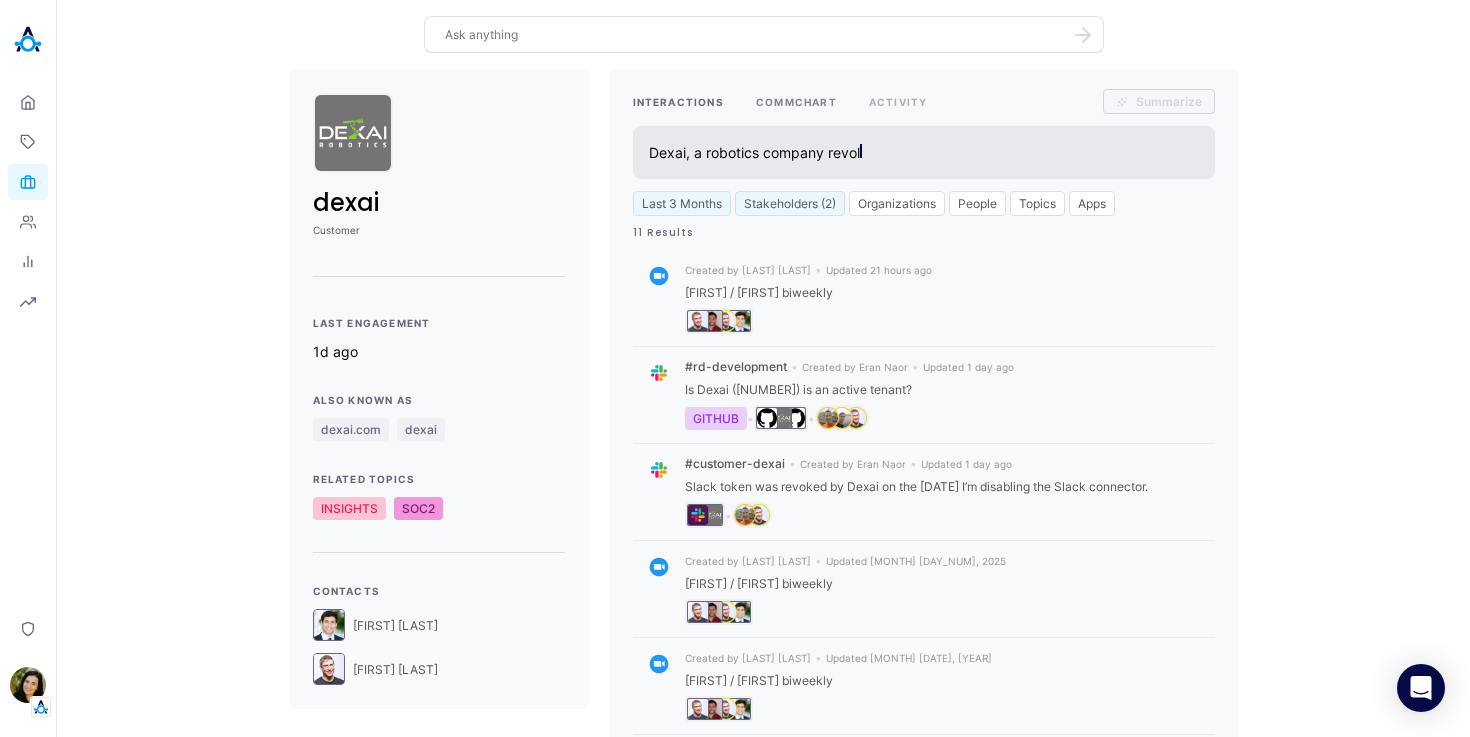 click on "COMMCHART" at bounding box center (796, 101) 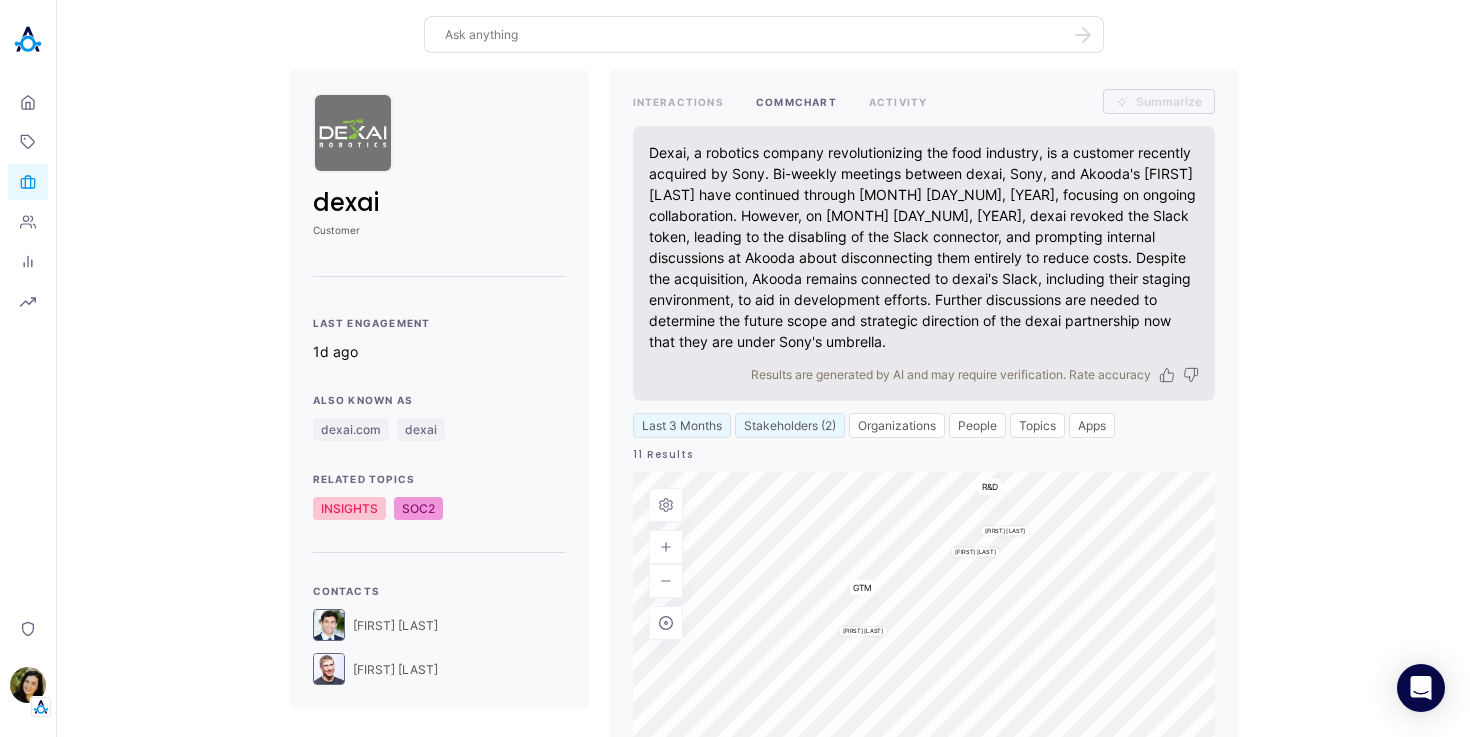 click at bounding box center (752, 34) 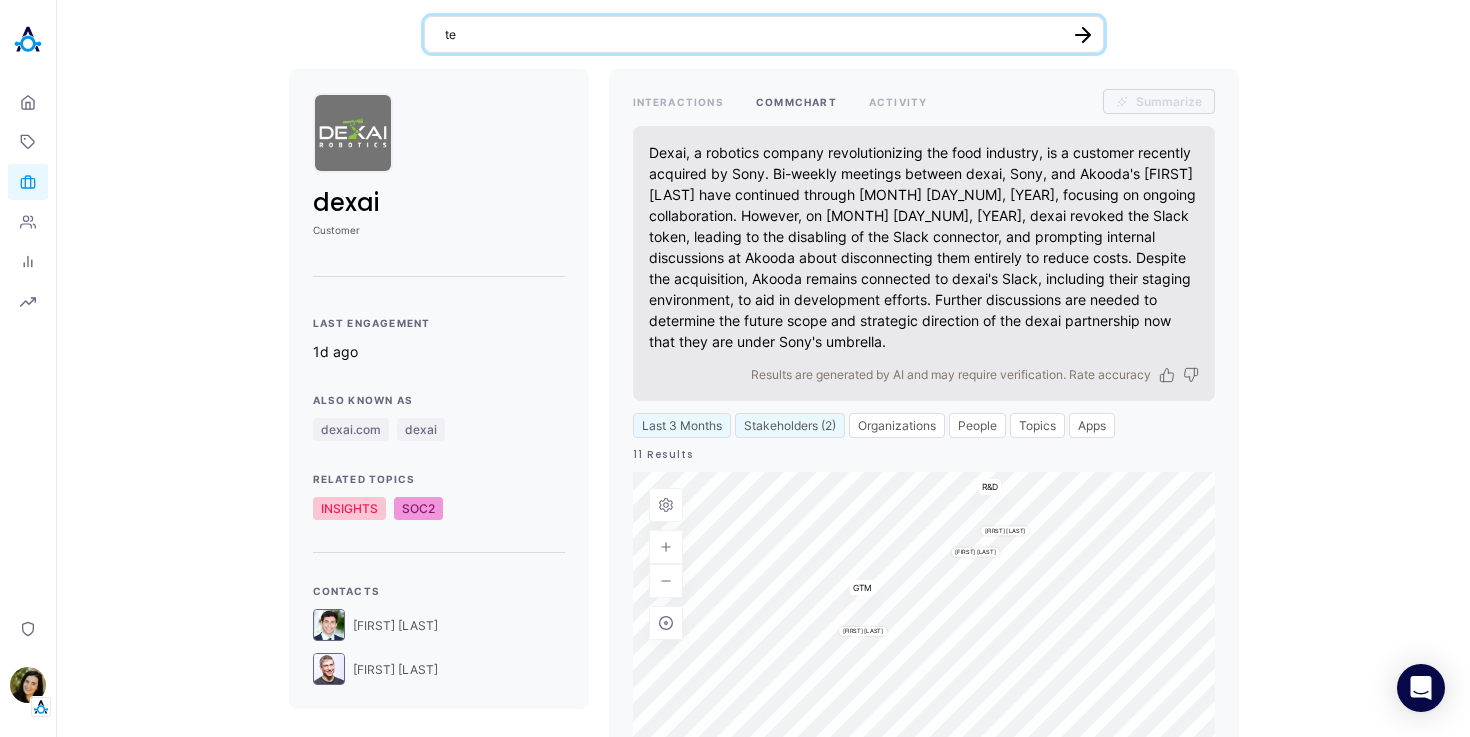 type on "t" 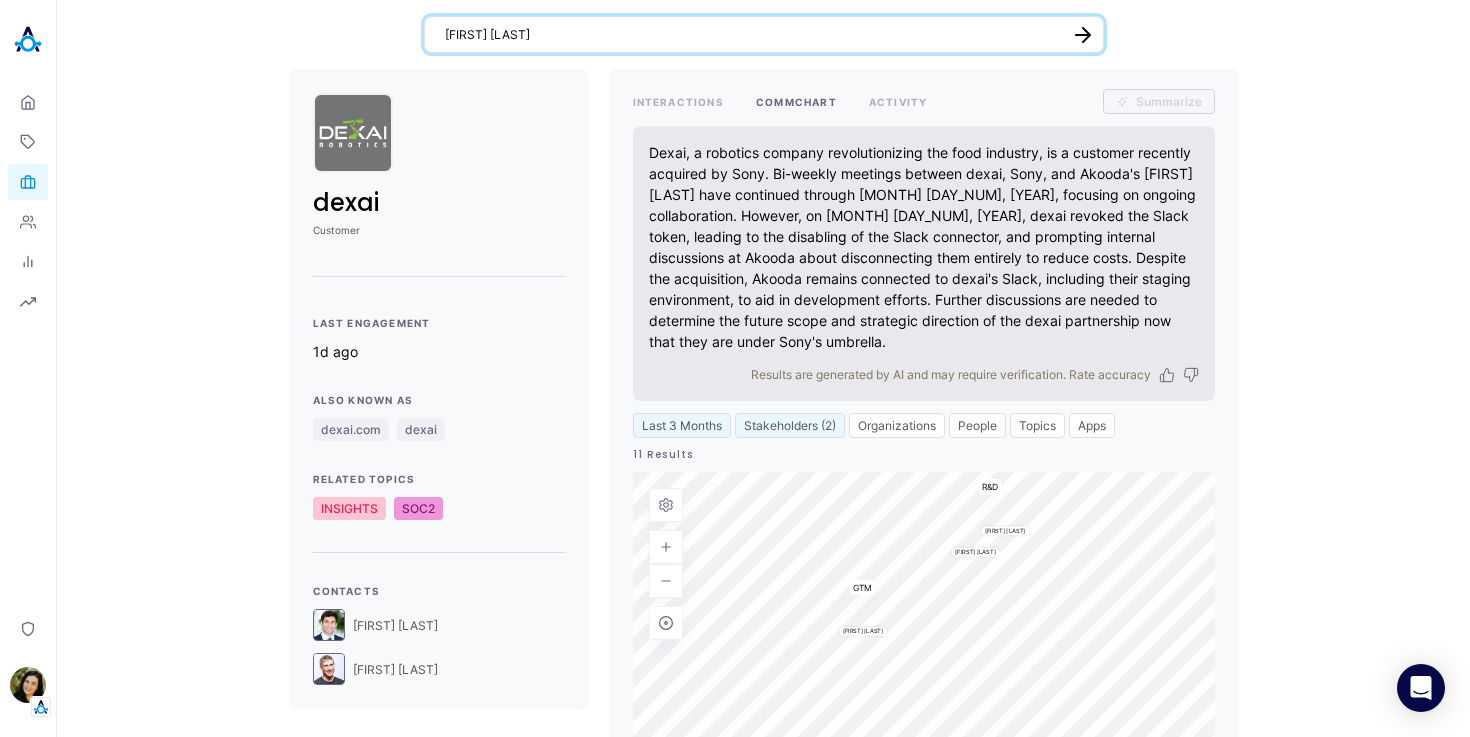 type on "eran naor" 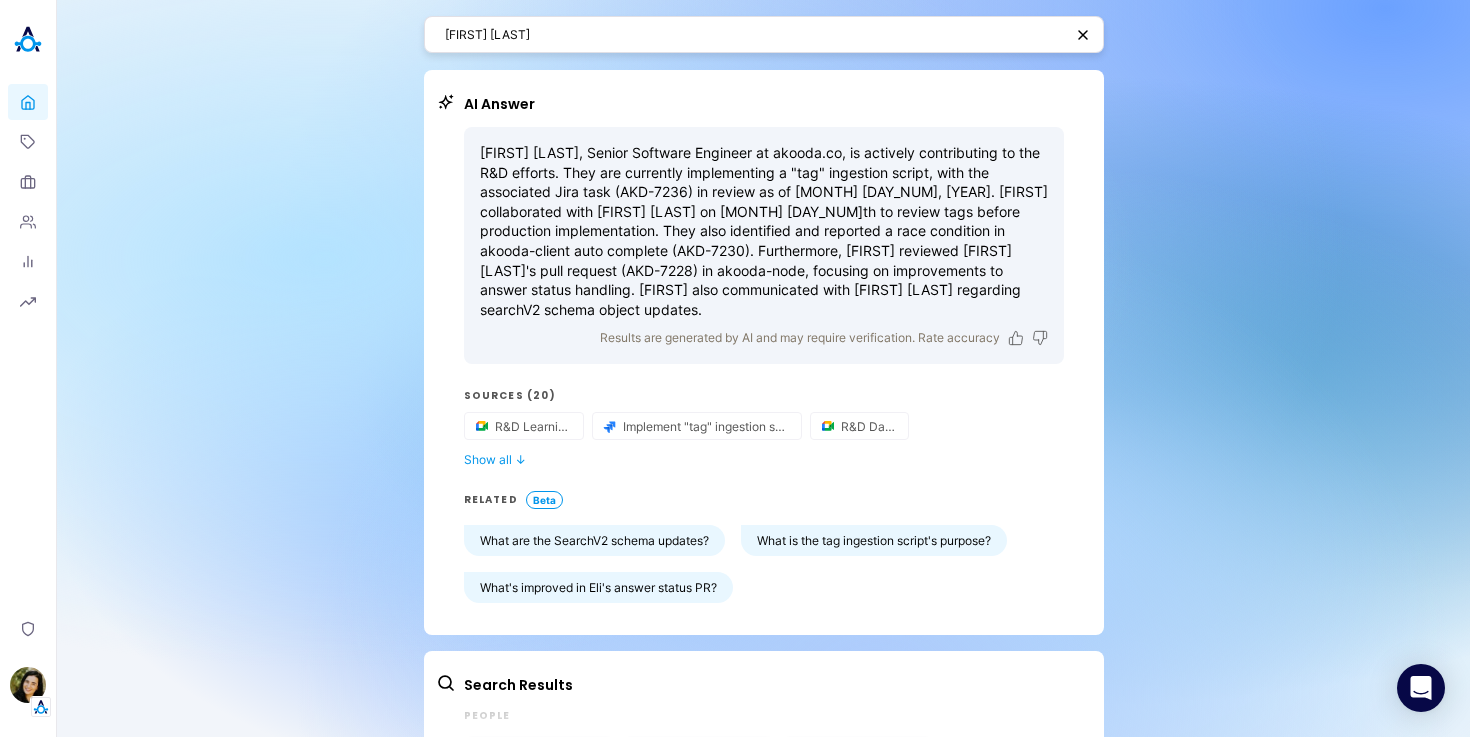 click on "eran naor AI Answer Eran Naor, Senior Software Engineer at akooda.co, is actively contributing to the R&D efforts. They are currently implementing a "tag" ingestion script, with the associated Jira task (AKD-7236) in review as of August 7, 2025. Eran collaborated with Ilana Djemal on August 7th to review tags before production implementation. They also identified and reported a race condition in akooda-client auto complete (AKD-7230). Furthermore, Eran reviewed Eli Leon's pull request (AKD-7228) in akooda-node, focusing on improvements to answer status handling. Eran also communicated with Aviad Pines regarding searchV2 schema object updates. Results are generated by AI and may require verification. Rate accuracy Sources (20) R&D Learning Implement "tag" ingestion script R&D Daily Ilana / Eran tags overview before massing with production Aviad Pines I’m adding a property to searchV2 schema object
<Link>
btw, from first look on those schemas it looks like double definitions of same class Akoodaily R&D Daily" at bounding box center [764, 418] 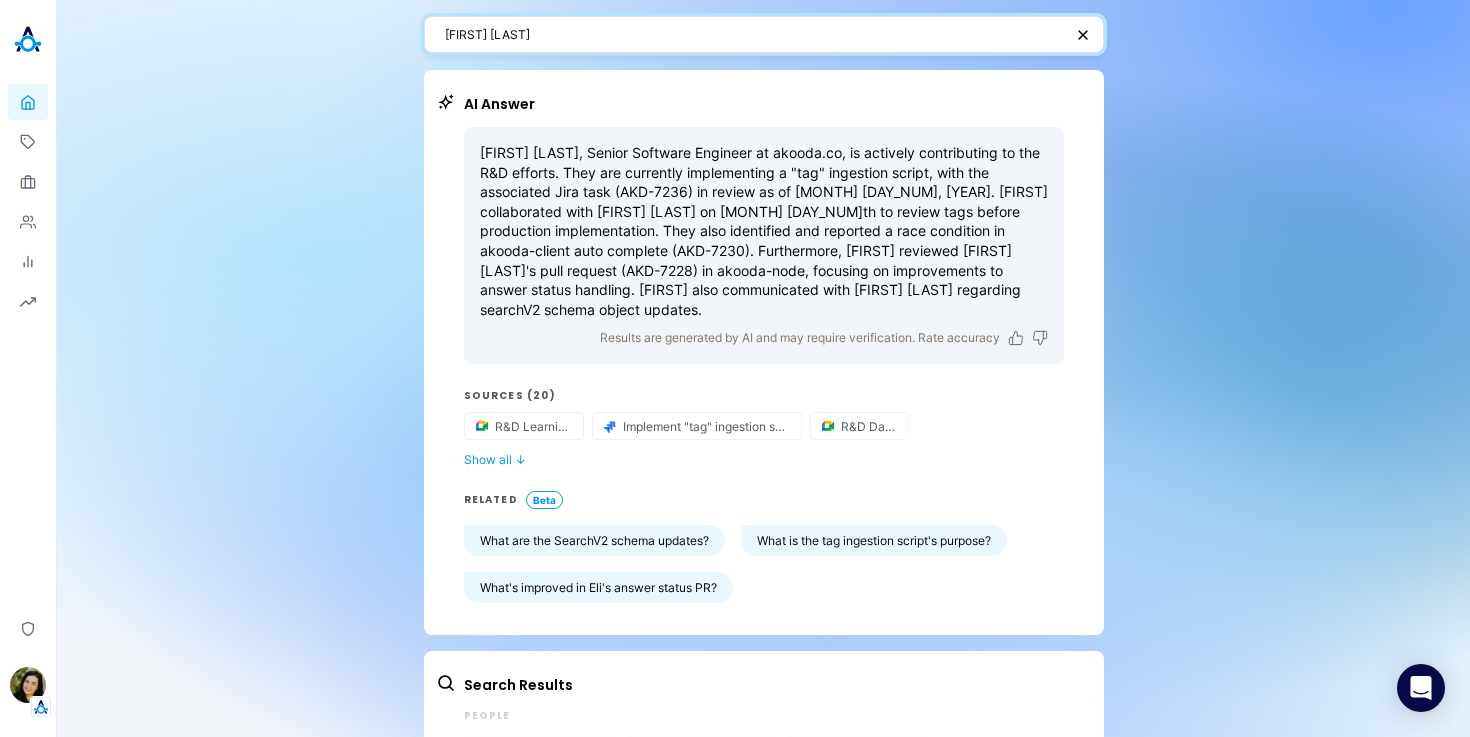 click on "eran naor" at bounding box center (754, 34) 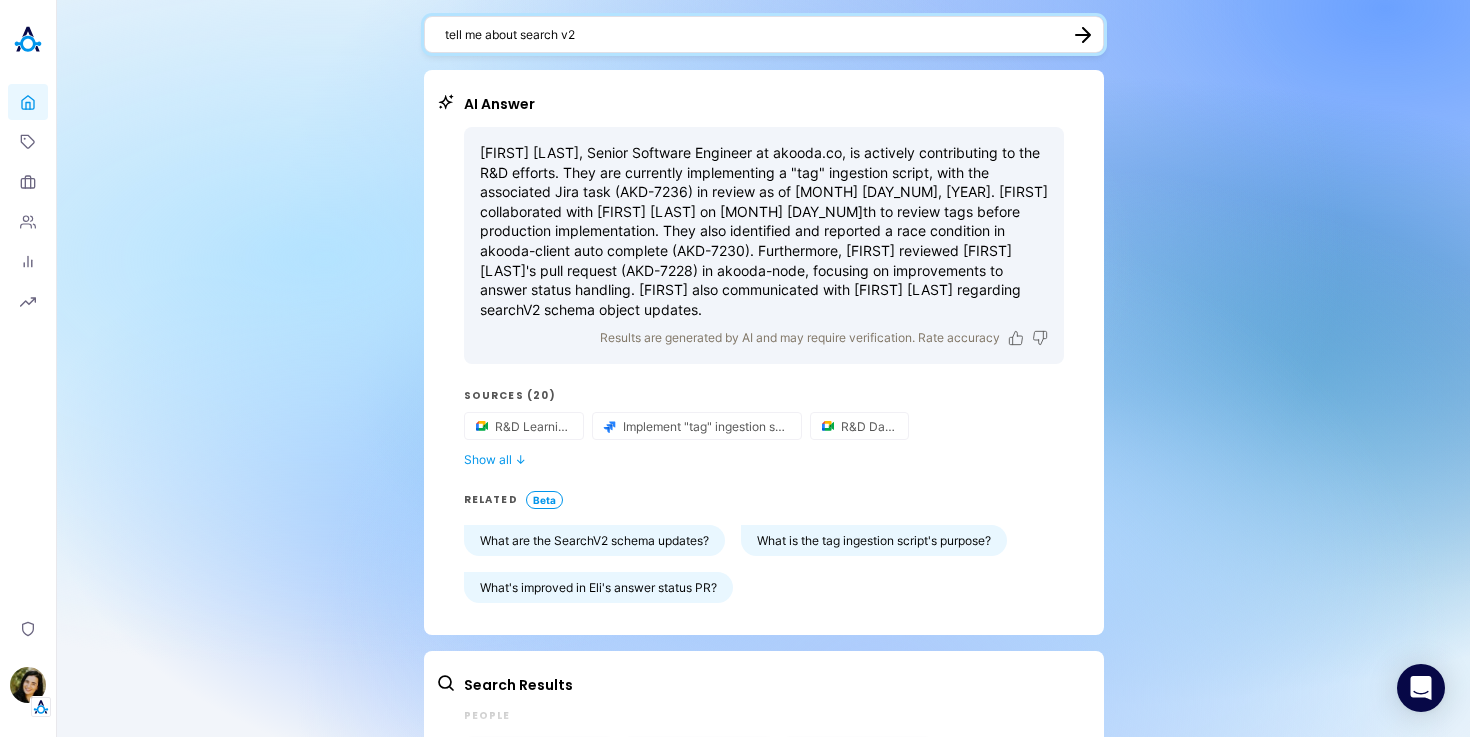 type on "tell me about search v2" 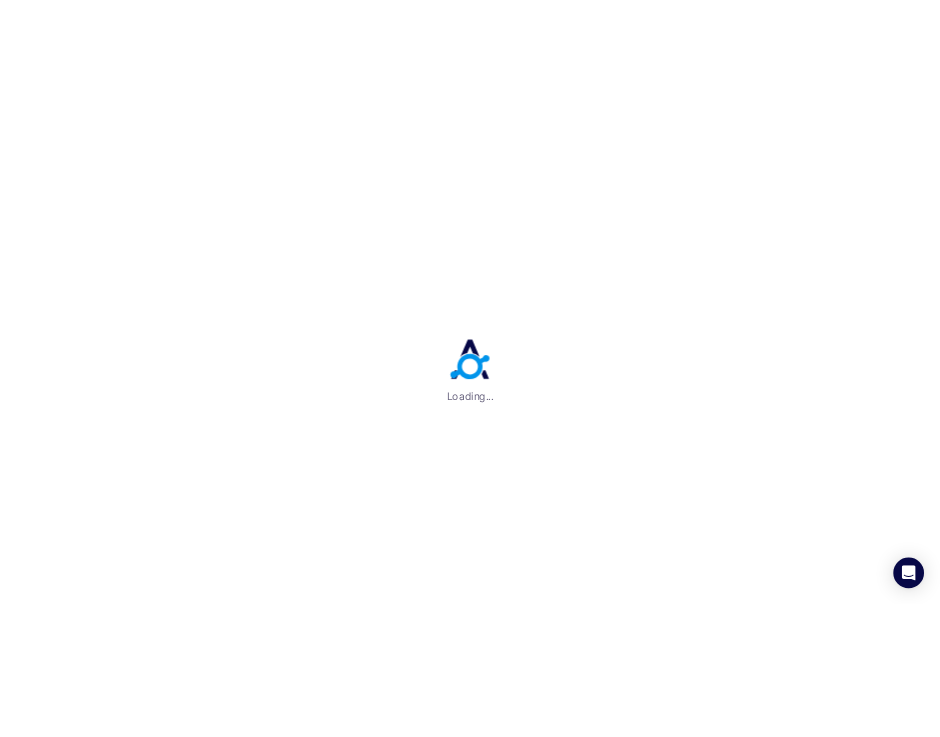 scroll, scrollTop: 0, scrollLeft: 0, axis: both 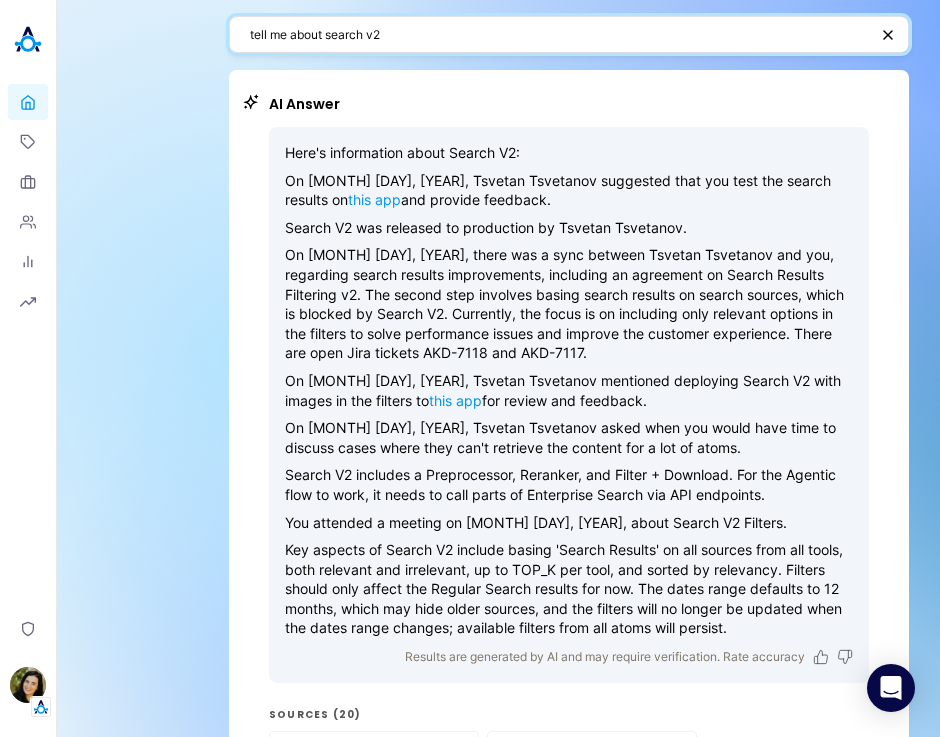 click on "tell me about search v2" at bounding box center (559, 34) 